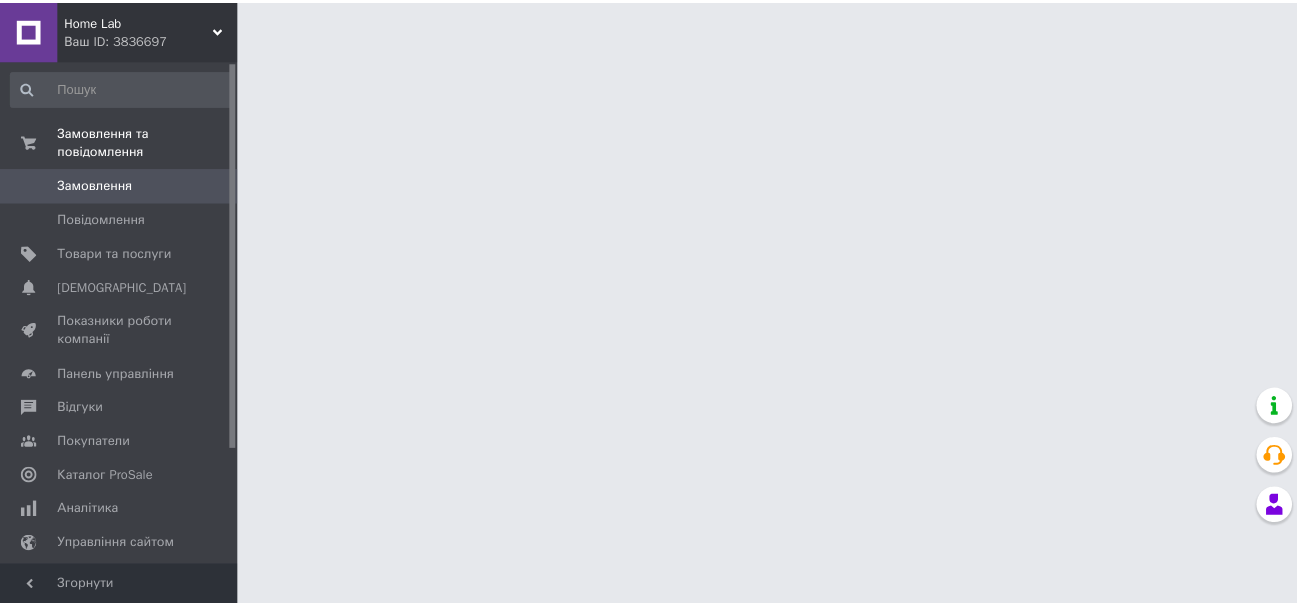 scroll, scrollTop: 0, scrollLeft: 0, axis: both 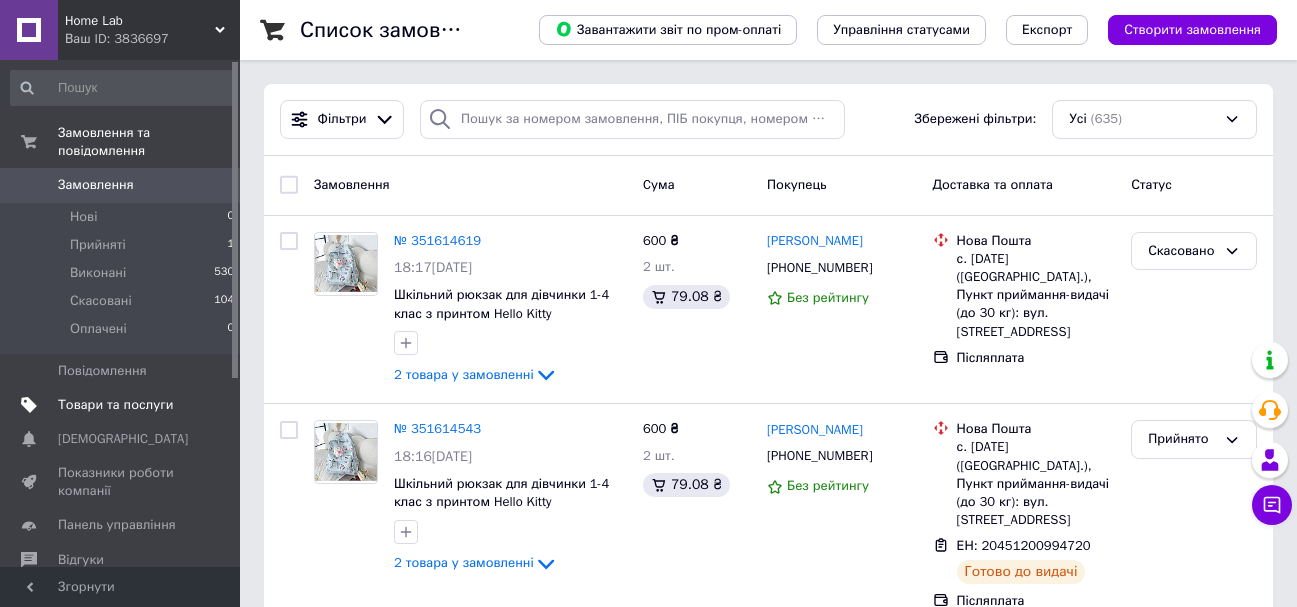 click on "Товари та послуги" at bounding box center (115, 405) 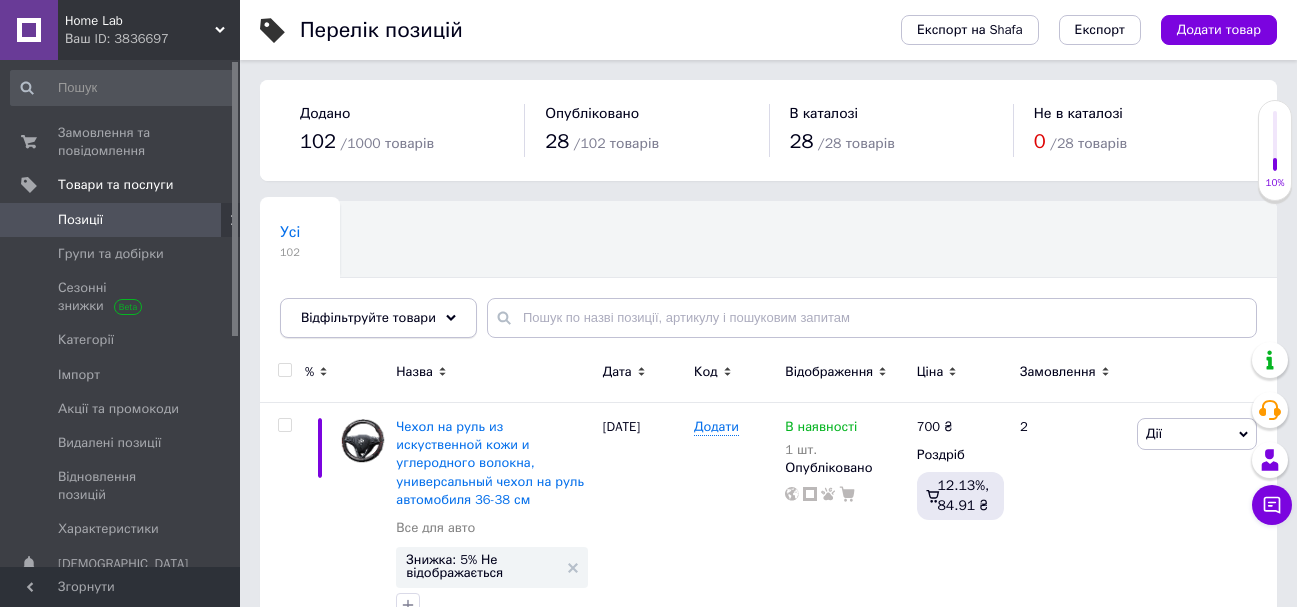 click on "Відфільтруйте товари" at bounding box center [368, 317] 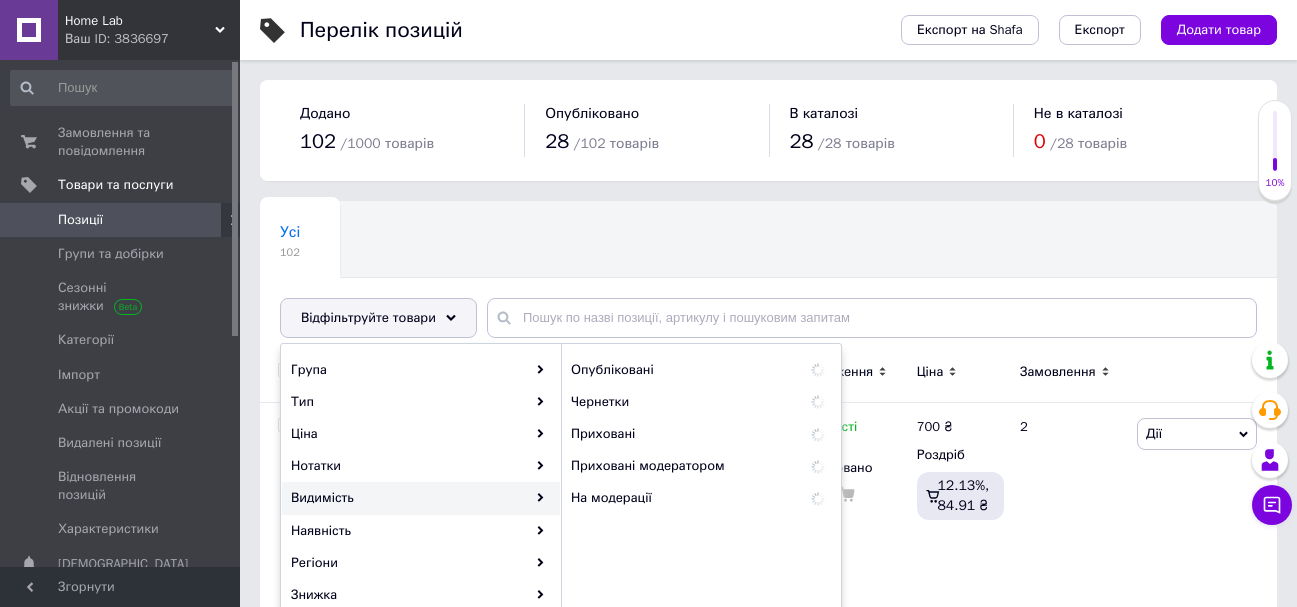 click on "Видимість" at bounding box center [421, 498] 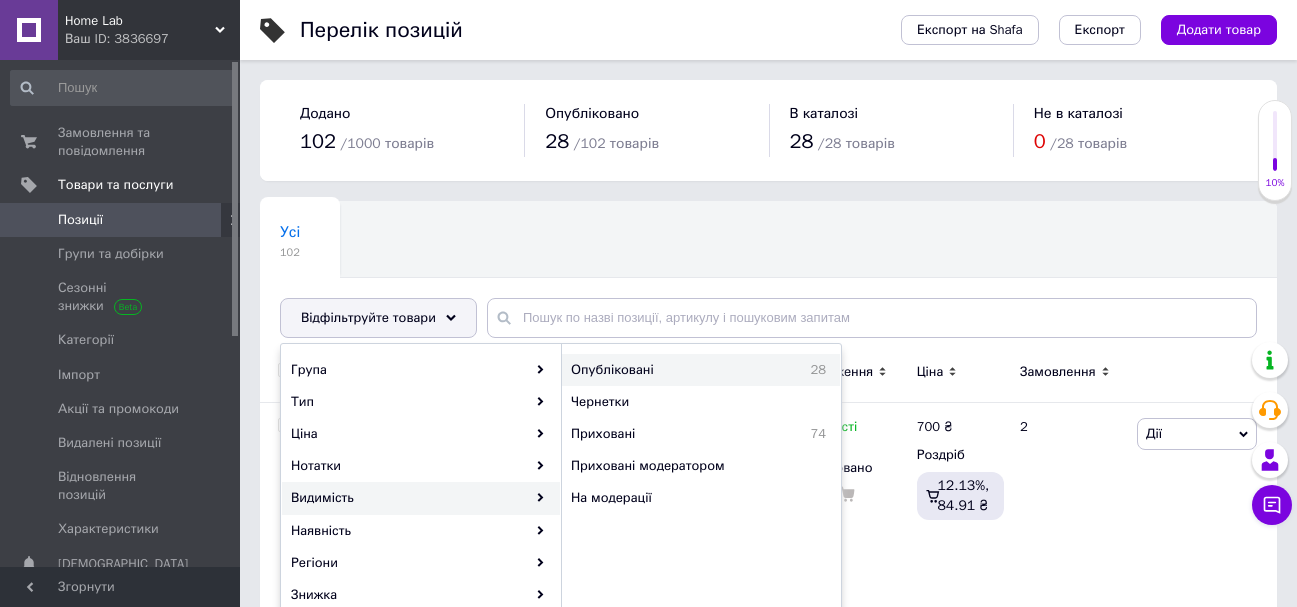 click on "Опубліковані" at bounding box center (668, 370) 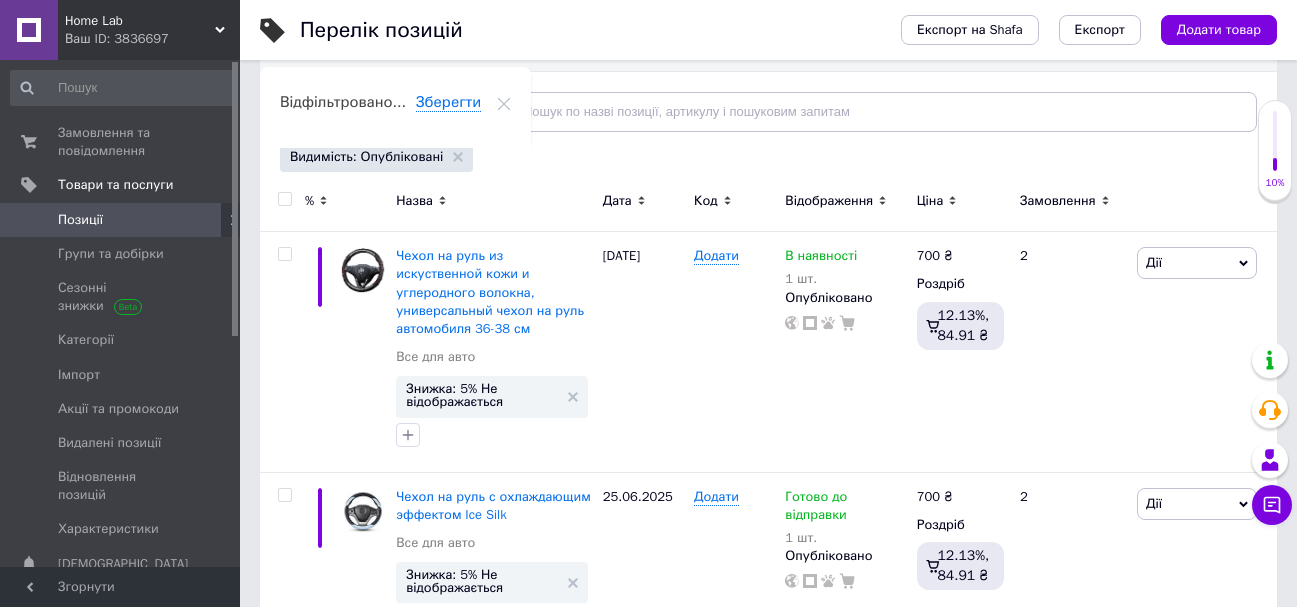 scroll, scrollTop: 300, scrollLeft: 0, axis: vertical 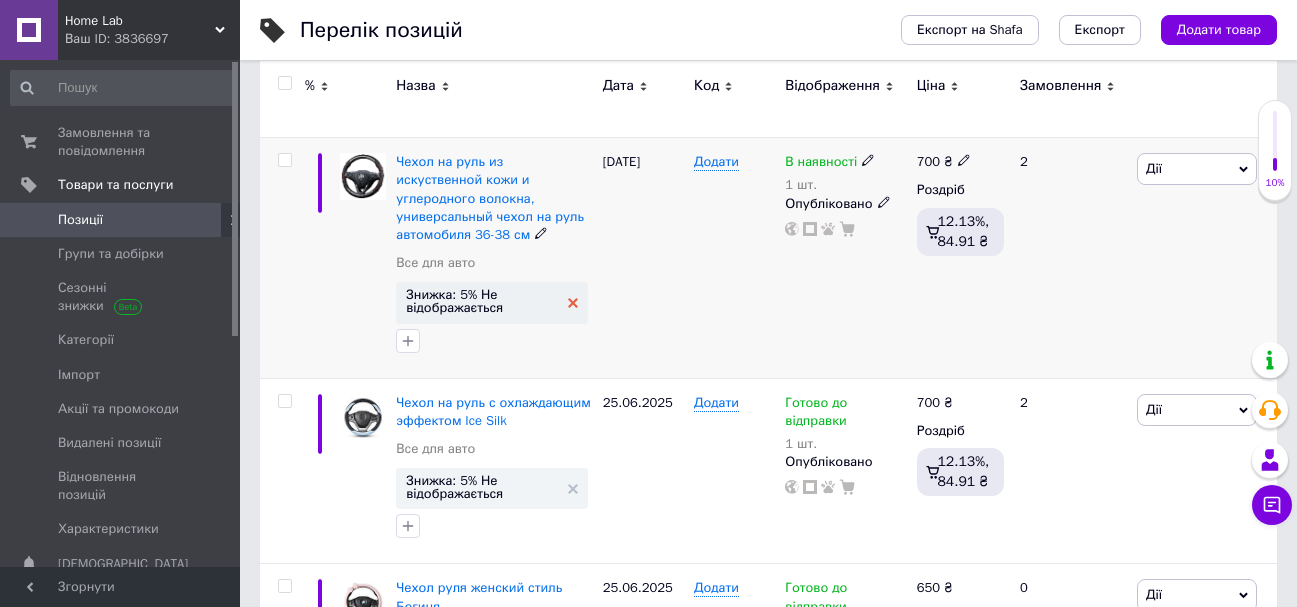 click 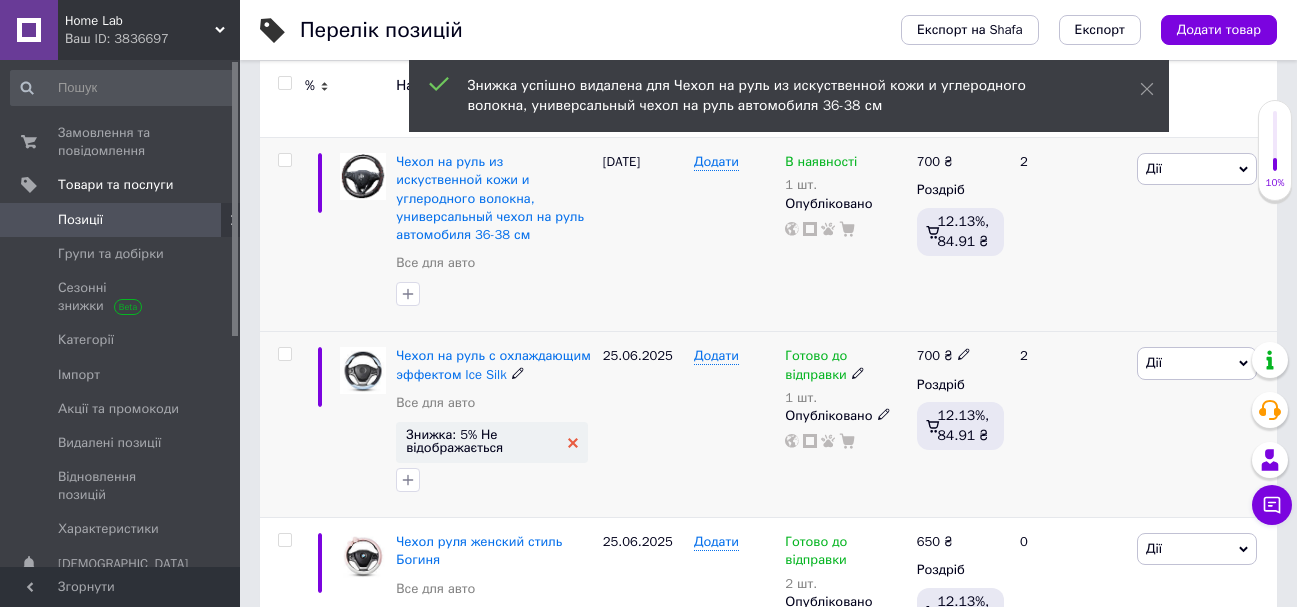 click 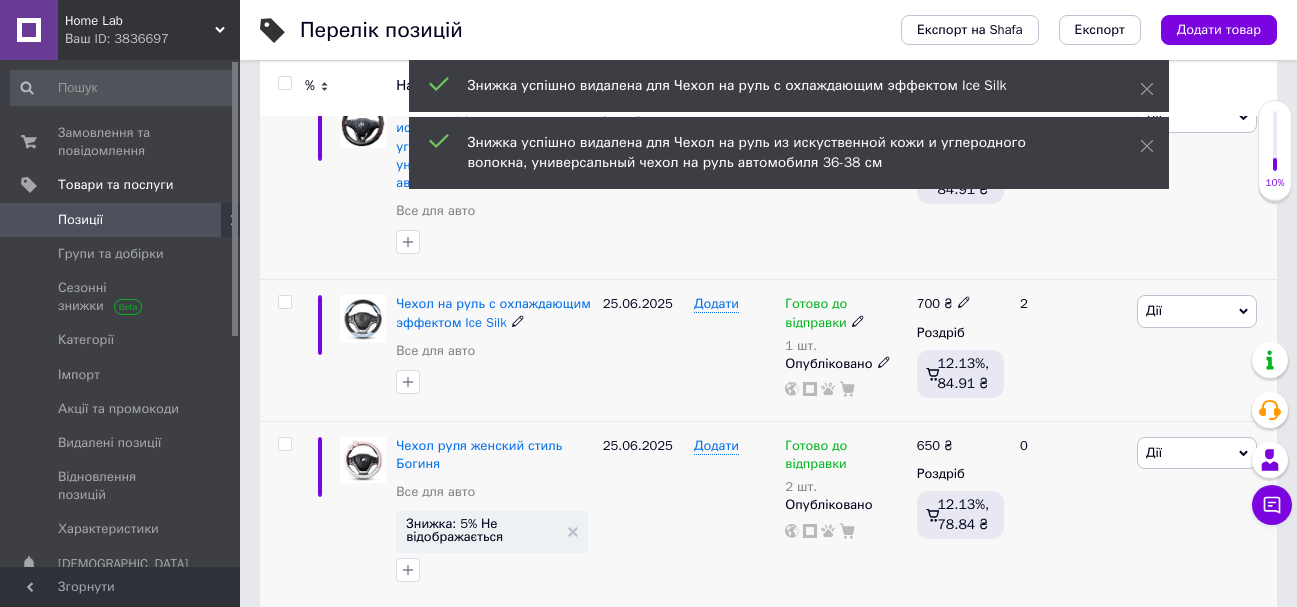 scroll, scrollTop: 400, scrollLeft: 0, axis: vertical 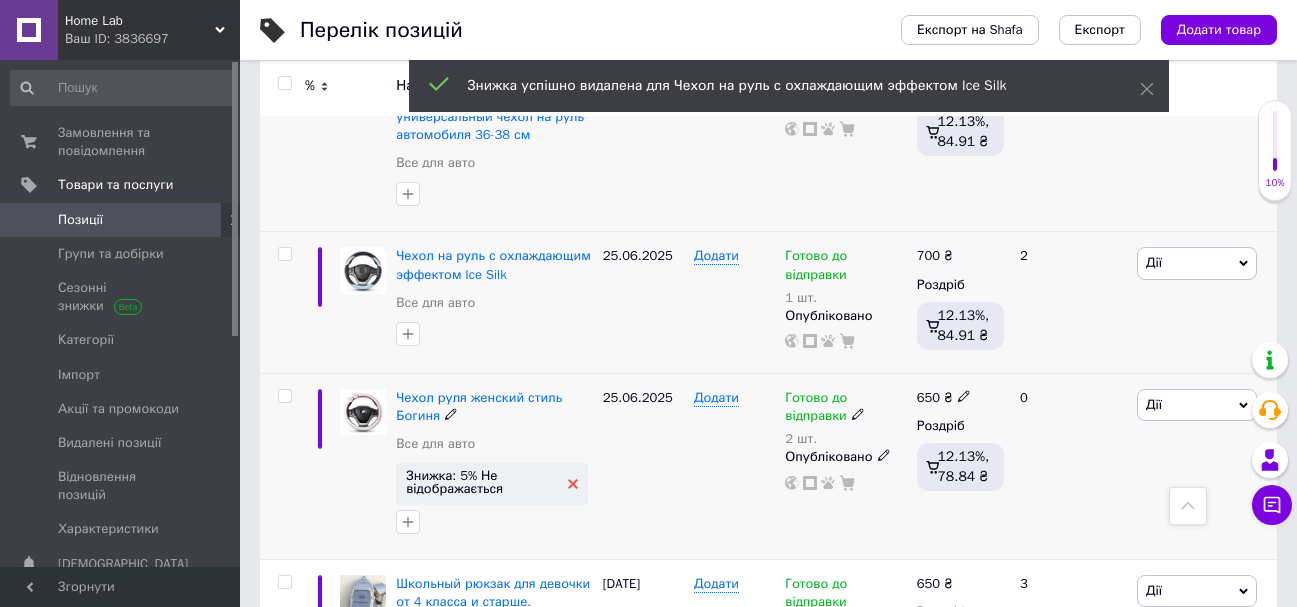click 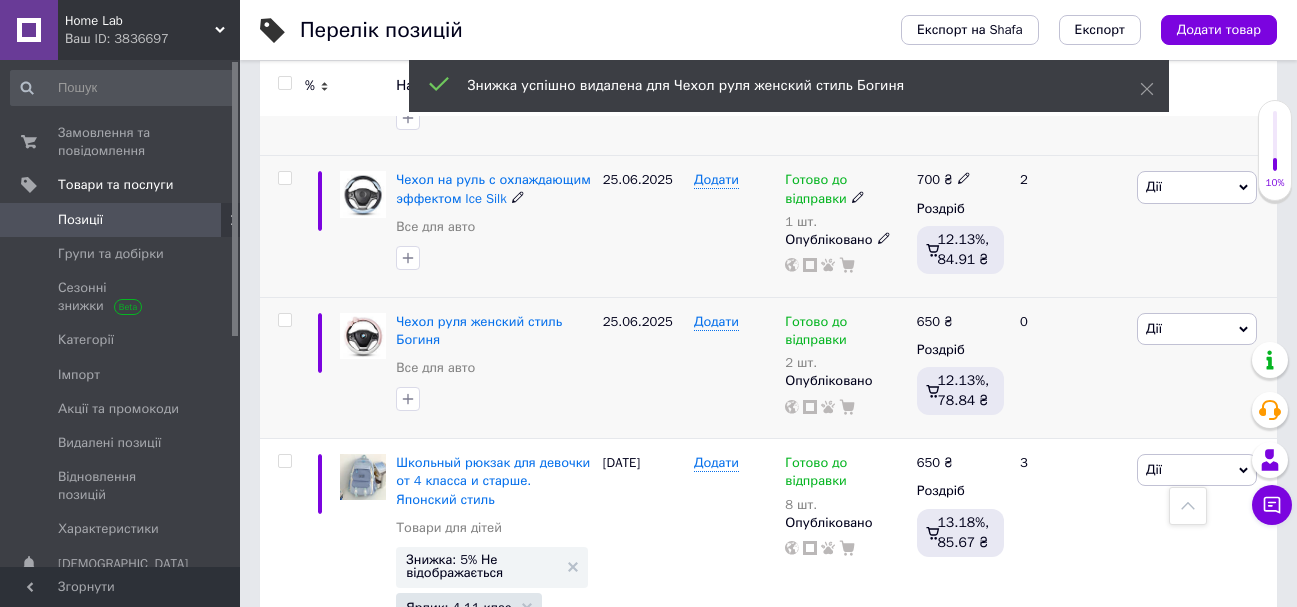 scroll, scrollTop: 600, scrollLeft: 0, axis: vertical 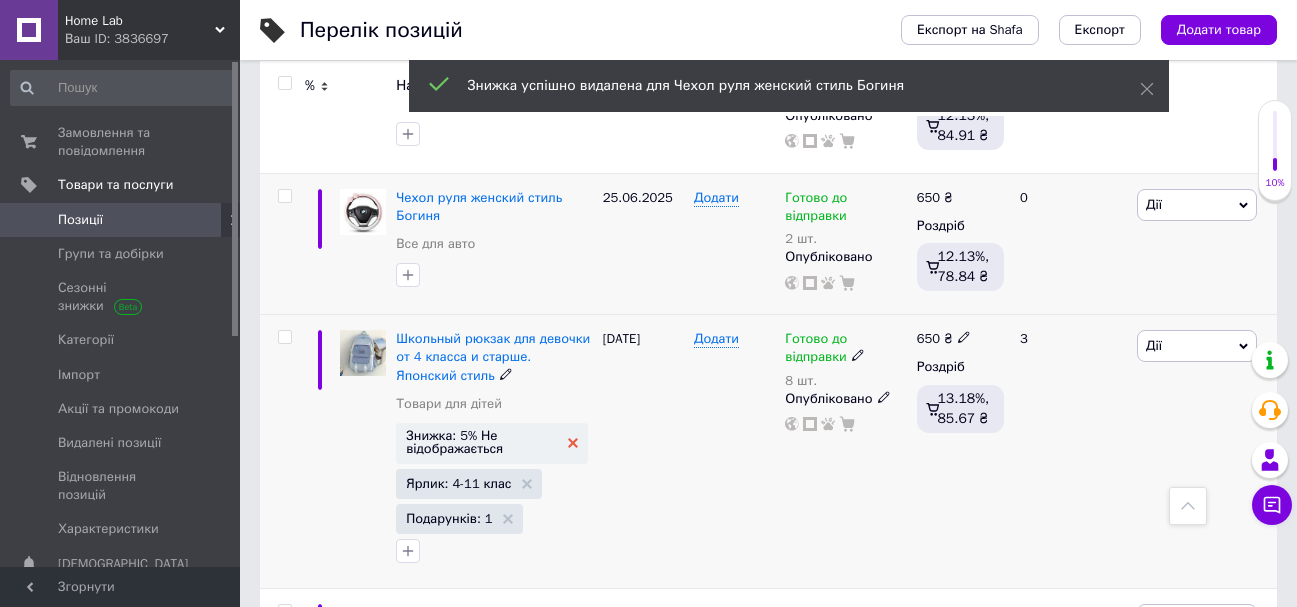 click 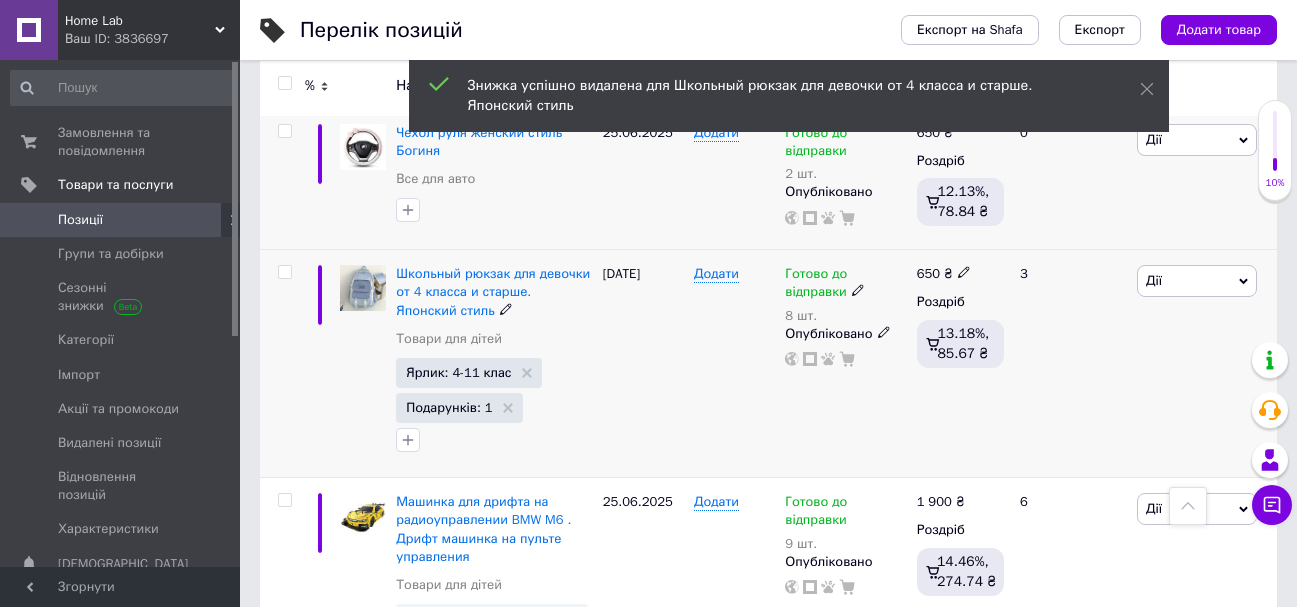 scroll, scrollTop: 800, scrollLeft: 0, axis: vertical 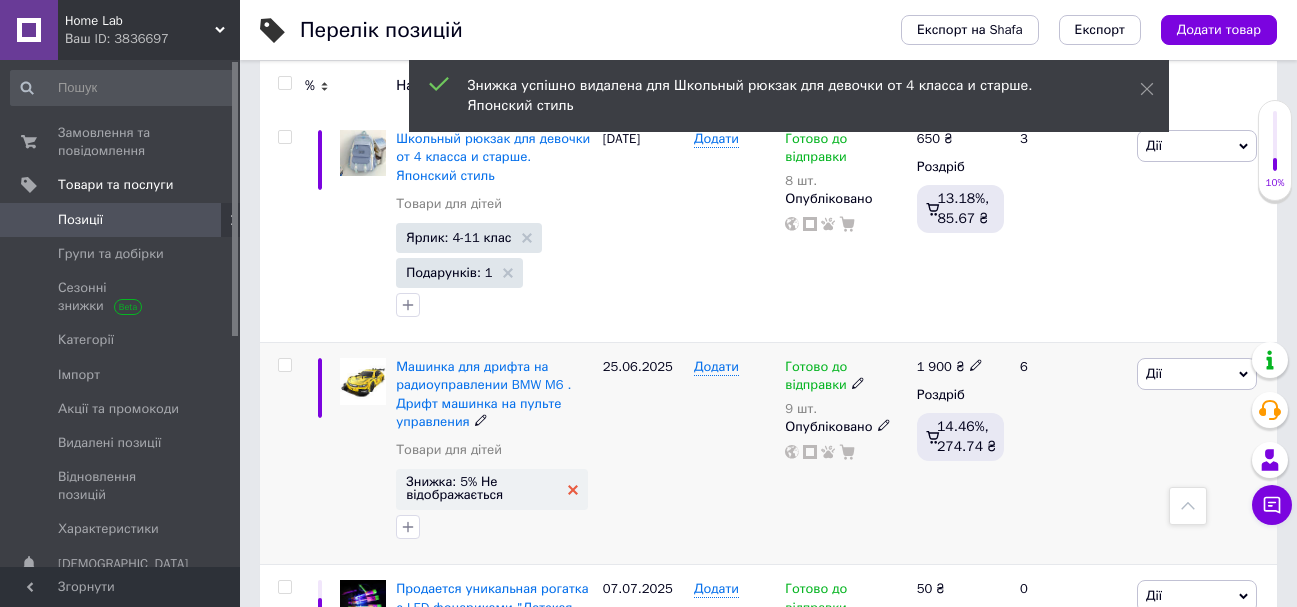 click 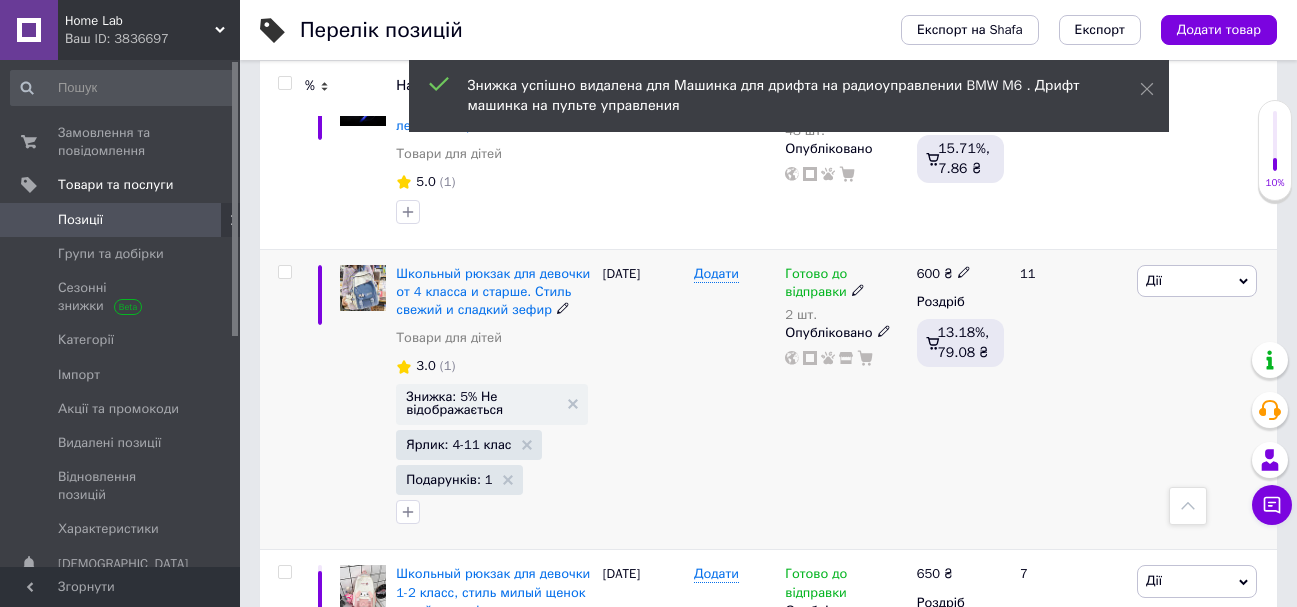 scroll, scrollTop: 1300, scrollLeft: 0, axis: vertical 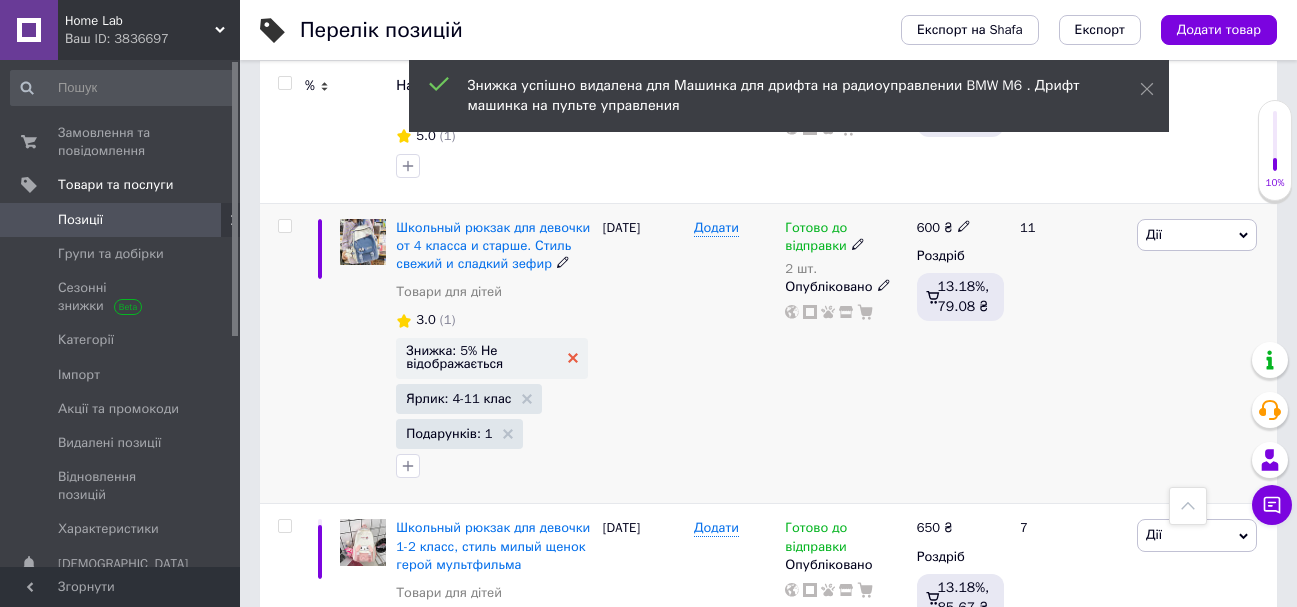 click 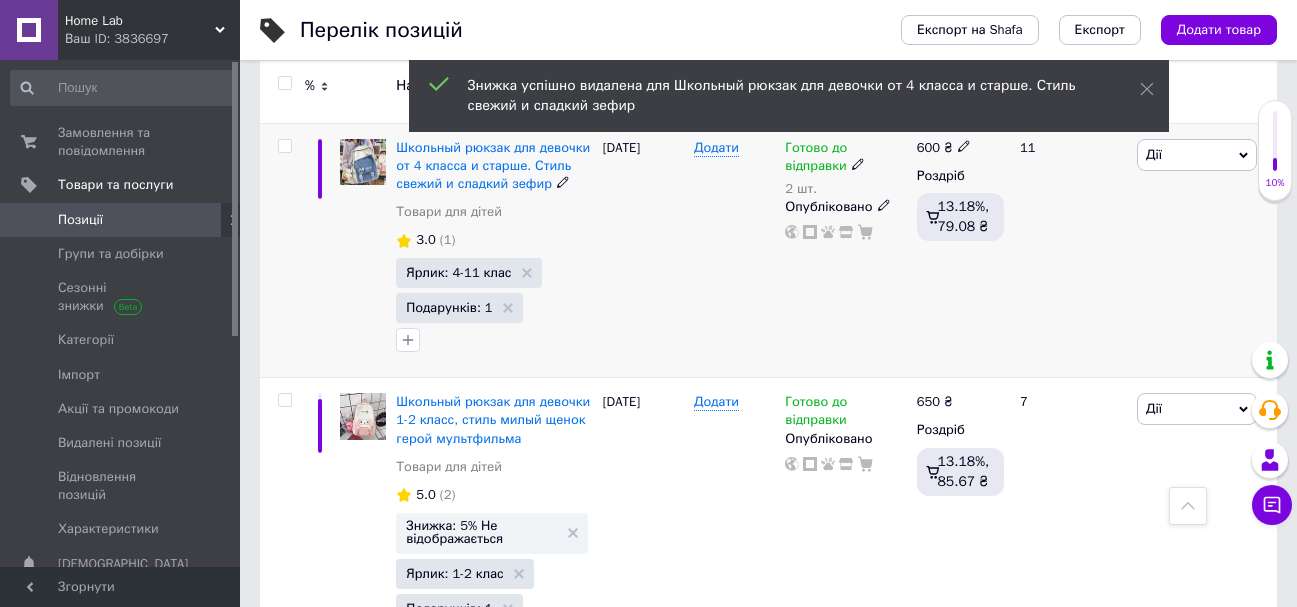 scroll, scrollTop: 1500, scrollLeft: 0, axis: vertical 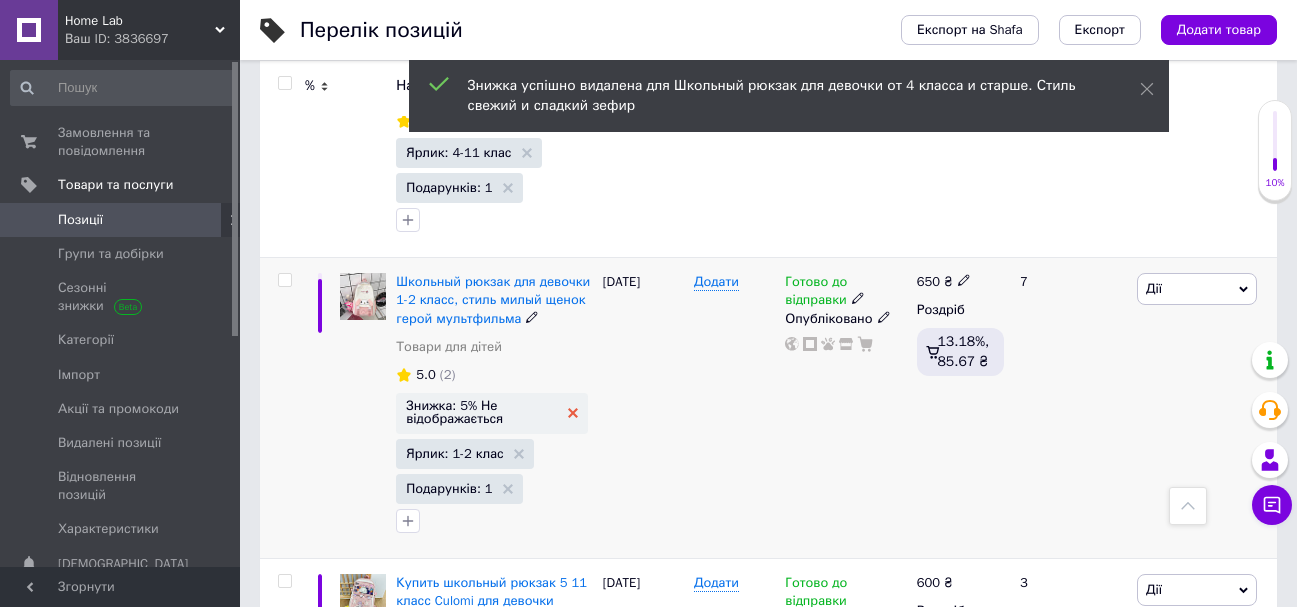click 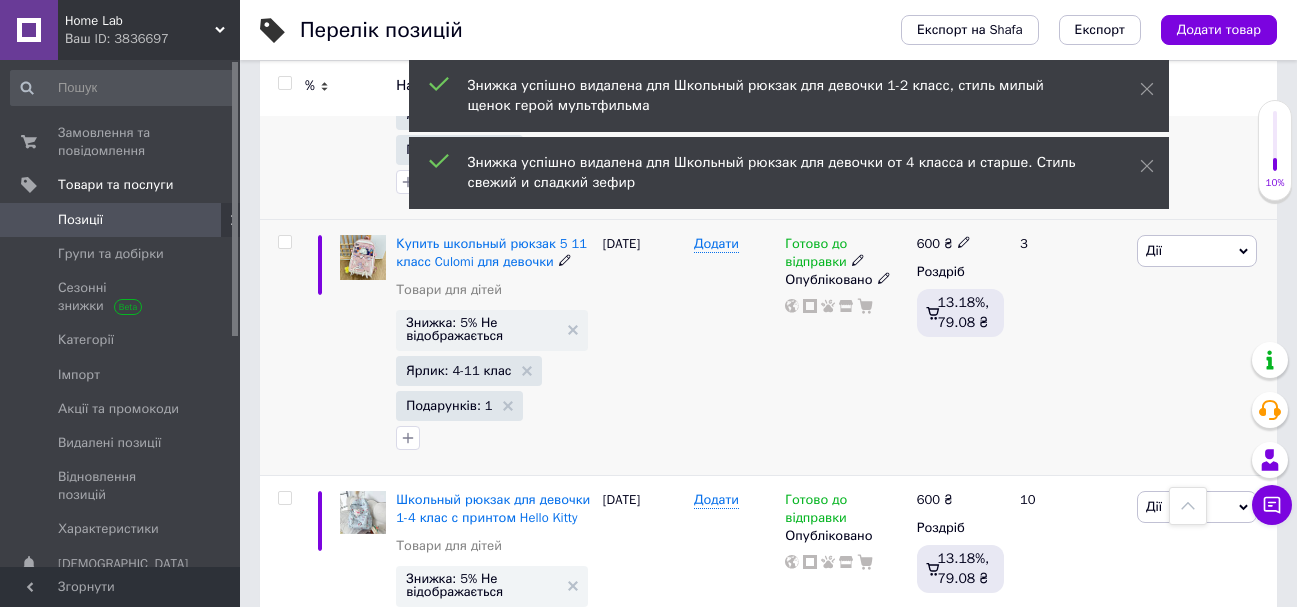 scroll, scrollTop: 1800, scrollLeft: 0, axis: vertical 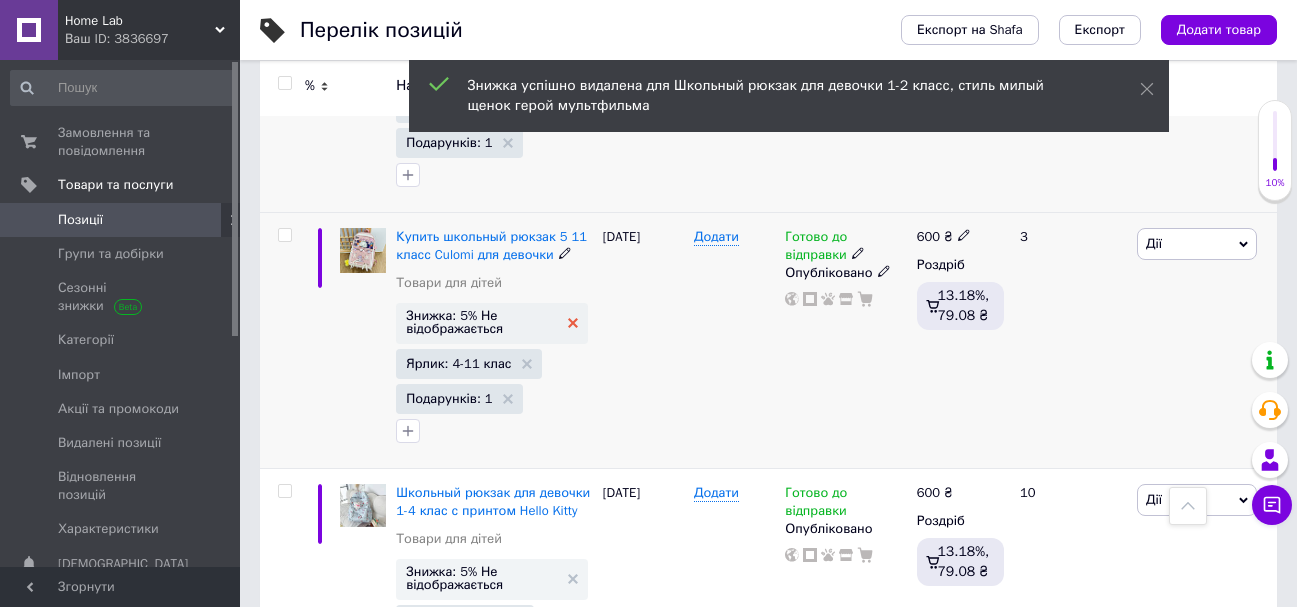 click 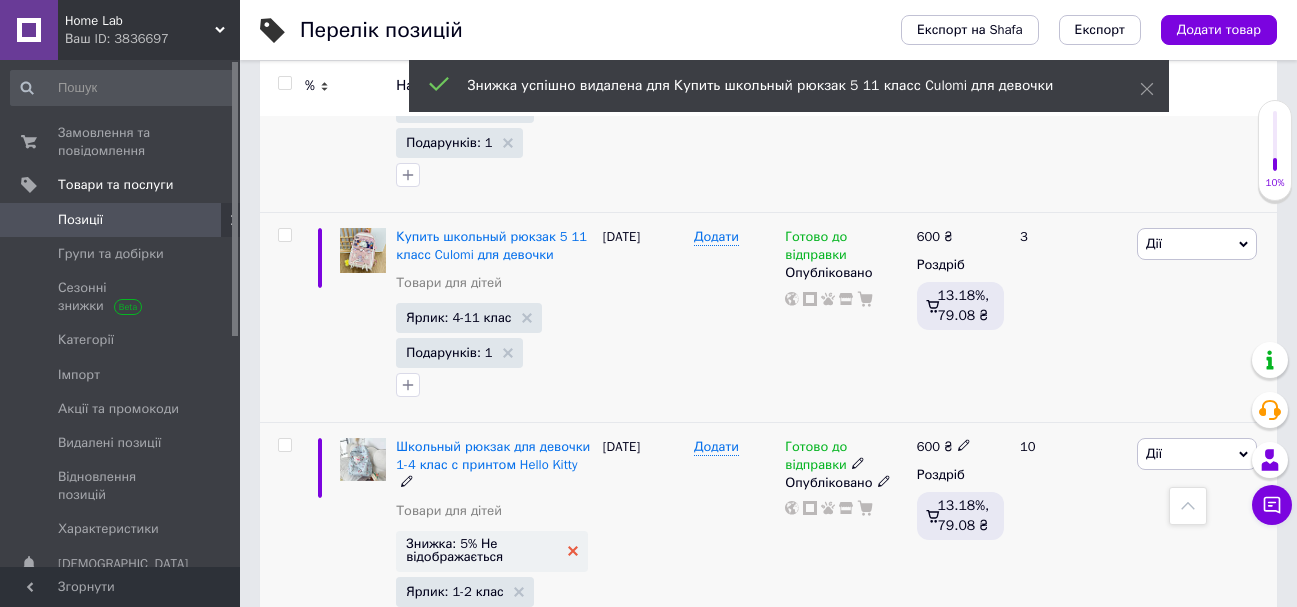 click 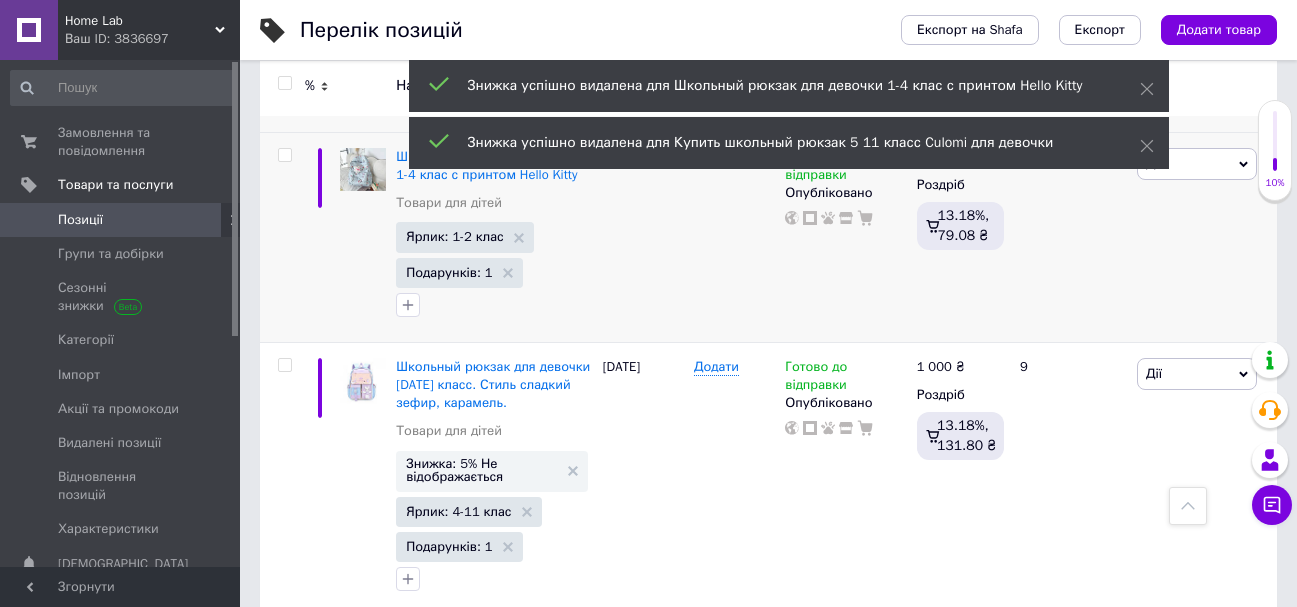 scroll, scrollTop: 2100, scrollLeft: 0, axis: vertical 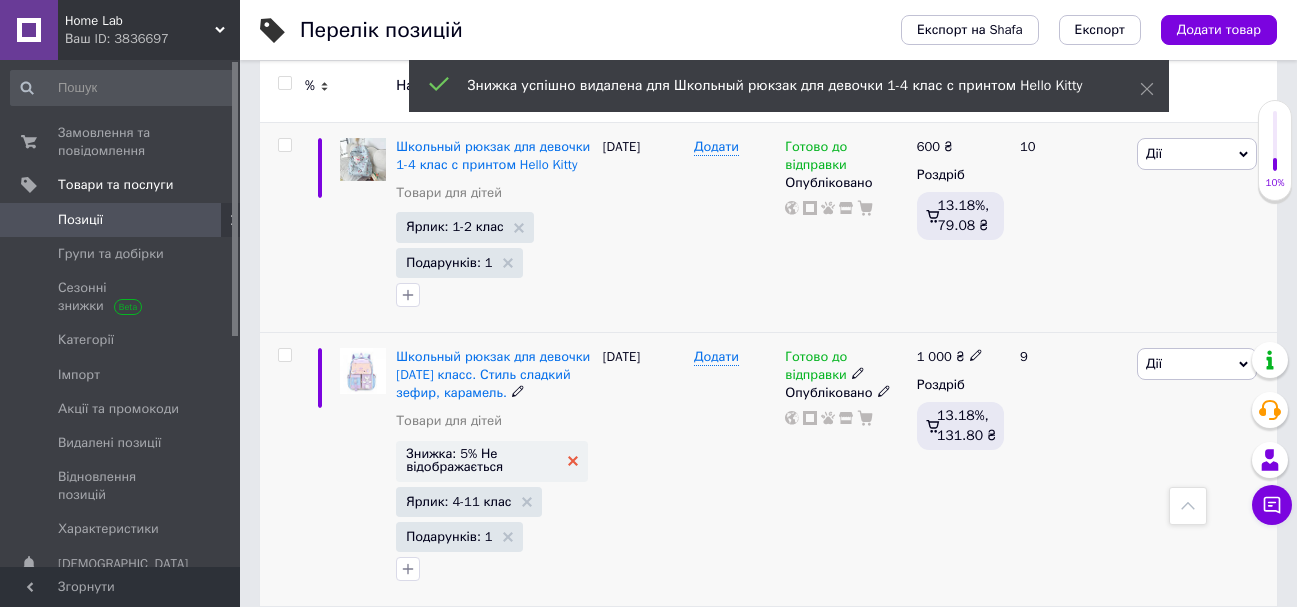 click 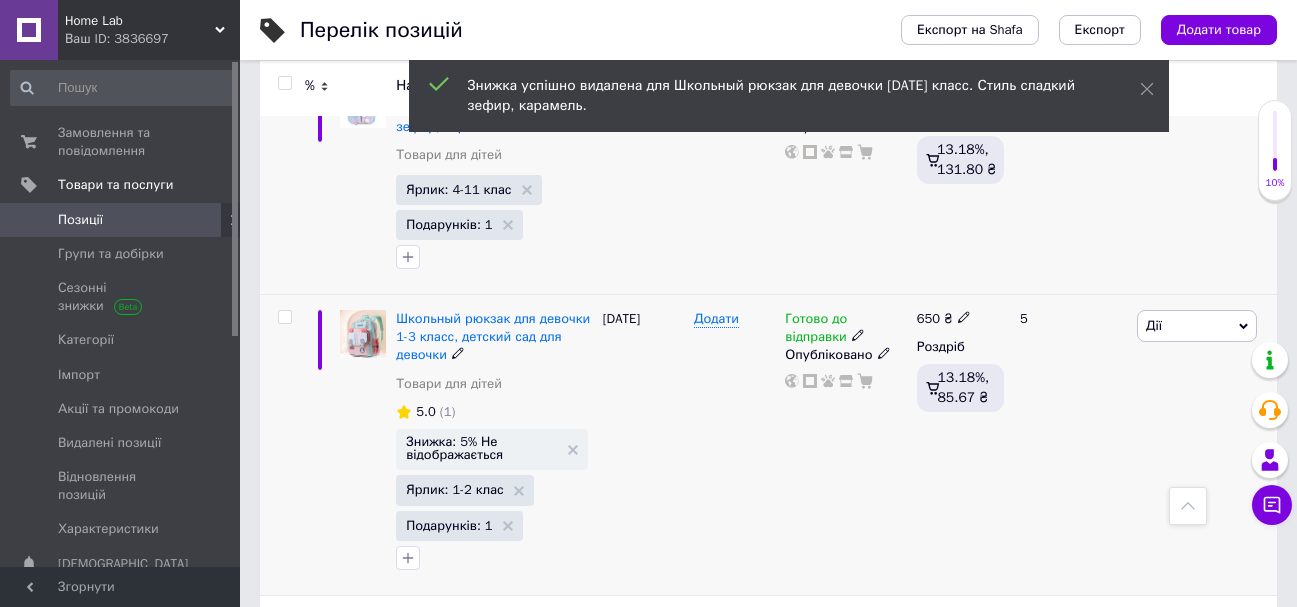 scroll, scrollTop: 2400, scrollLeft: 0, axis: vertical 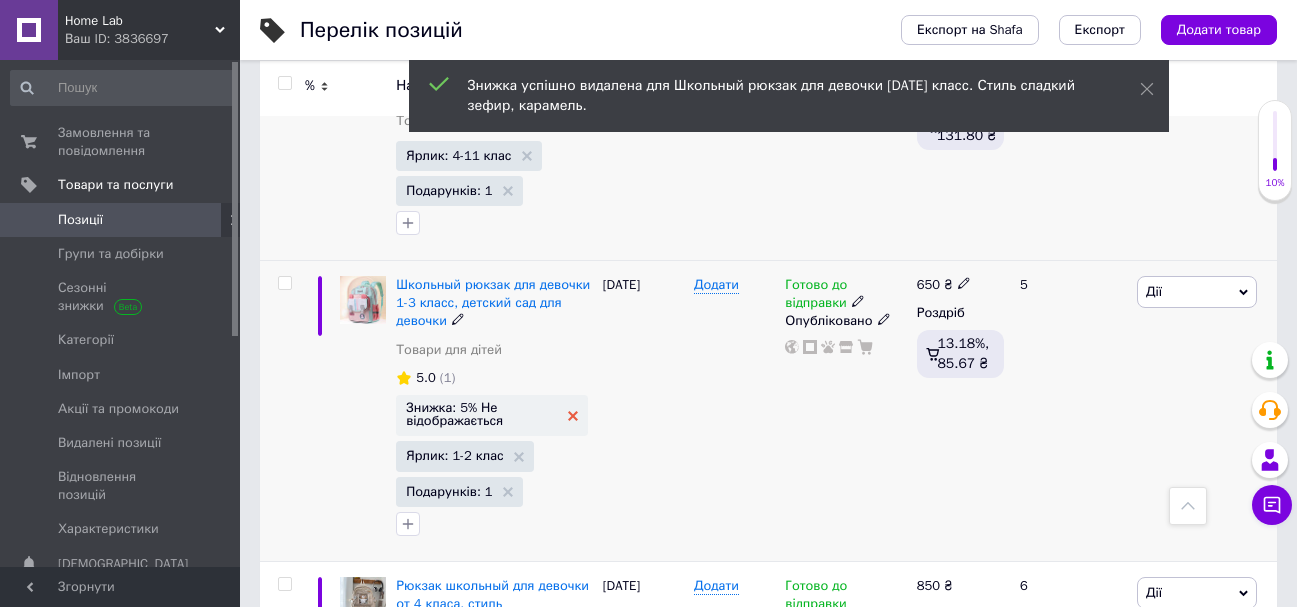 click 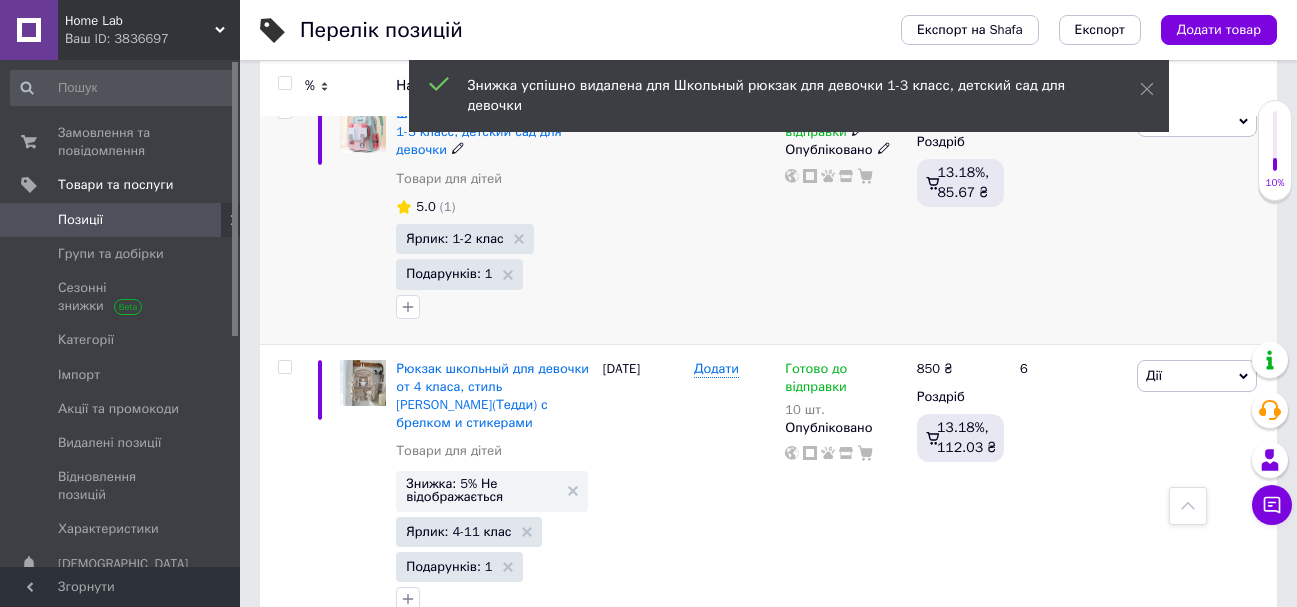 scroll, scrollTop: 2600, scrollLeft: 0, axis: vertical 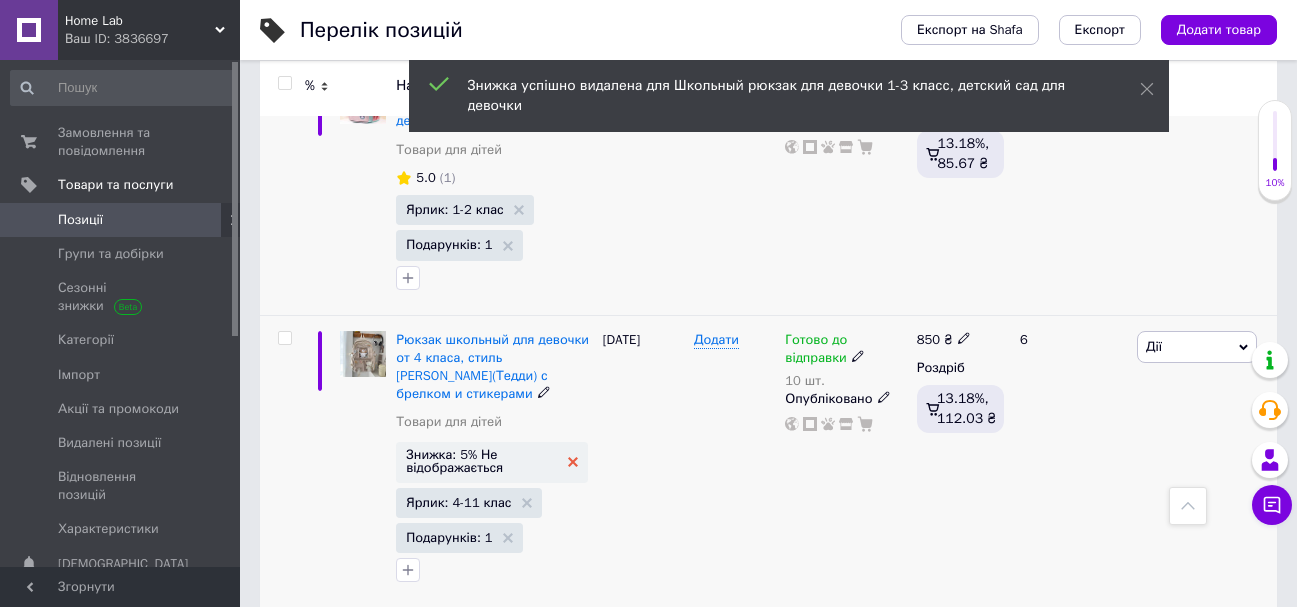 click 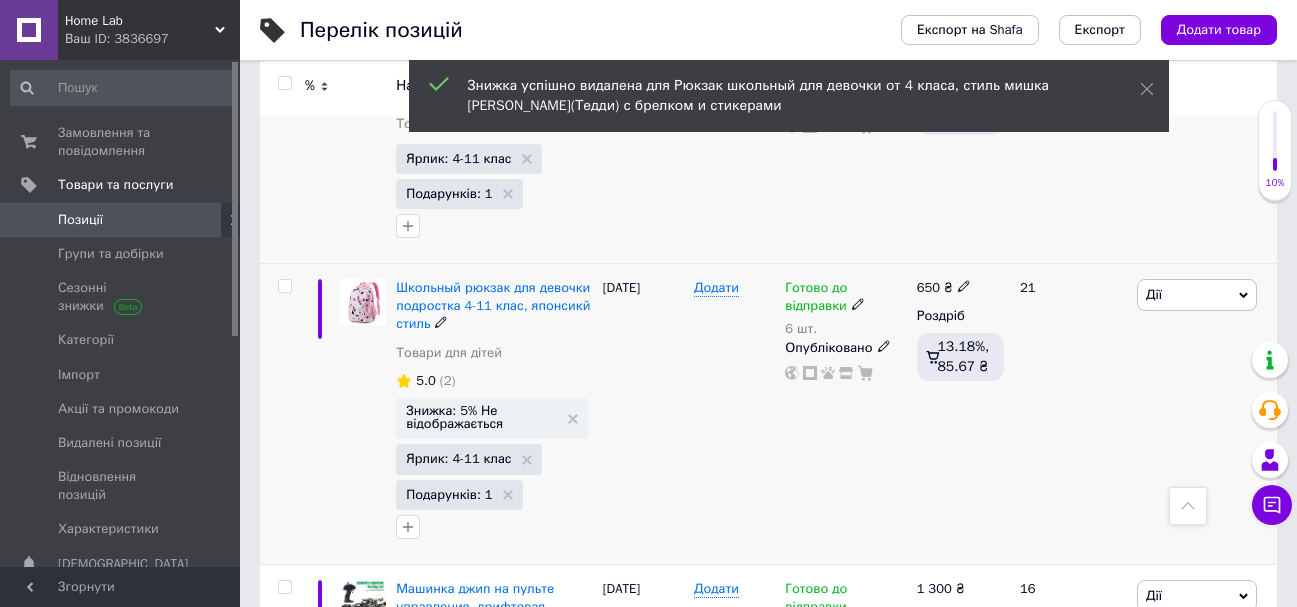 scroll, scrollTop: 2900, scrollLeft: 0, axis: vertical 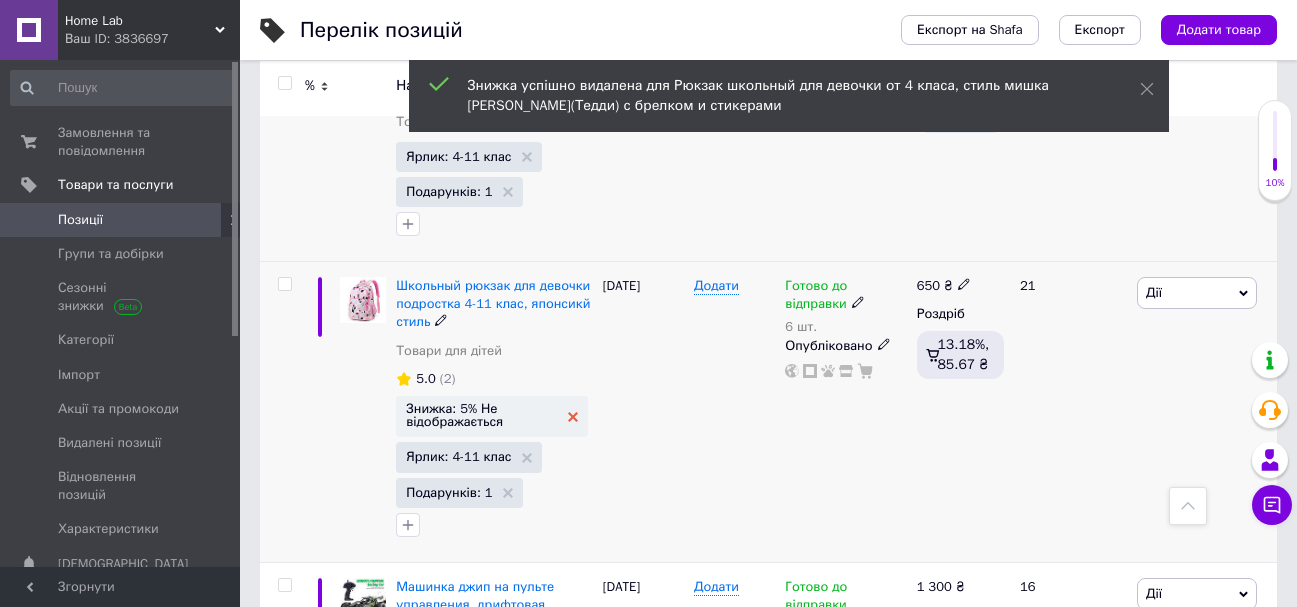 click 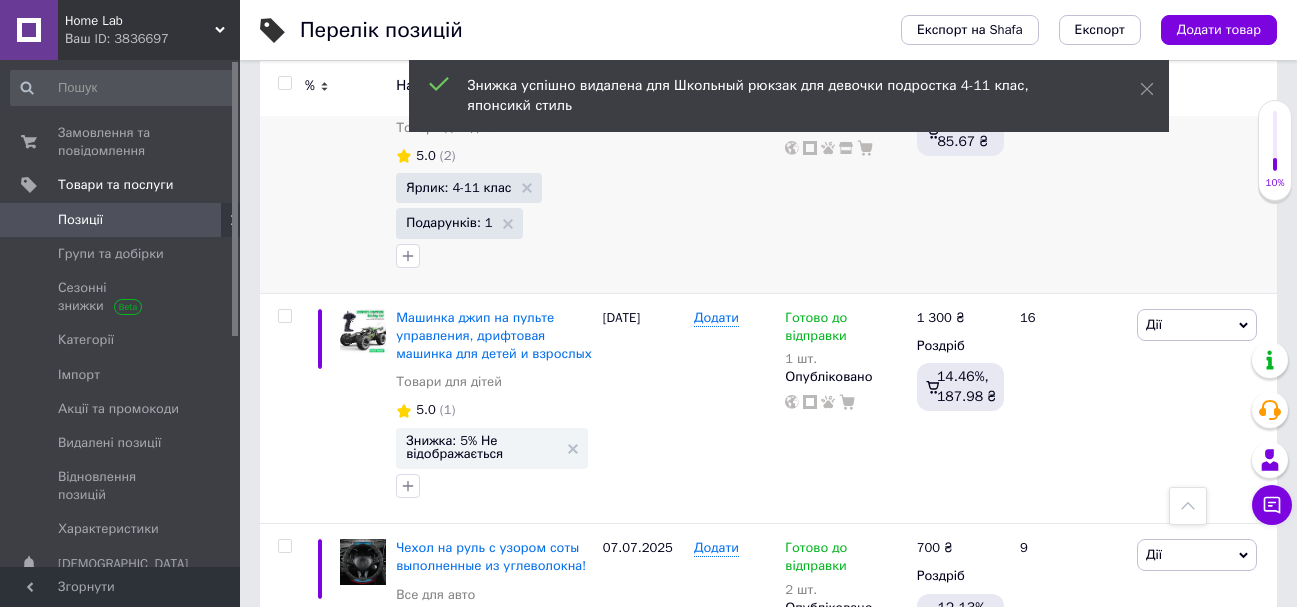 scroll, scrollTop: 3200, scrollLeft: 0, axis: vertical 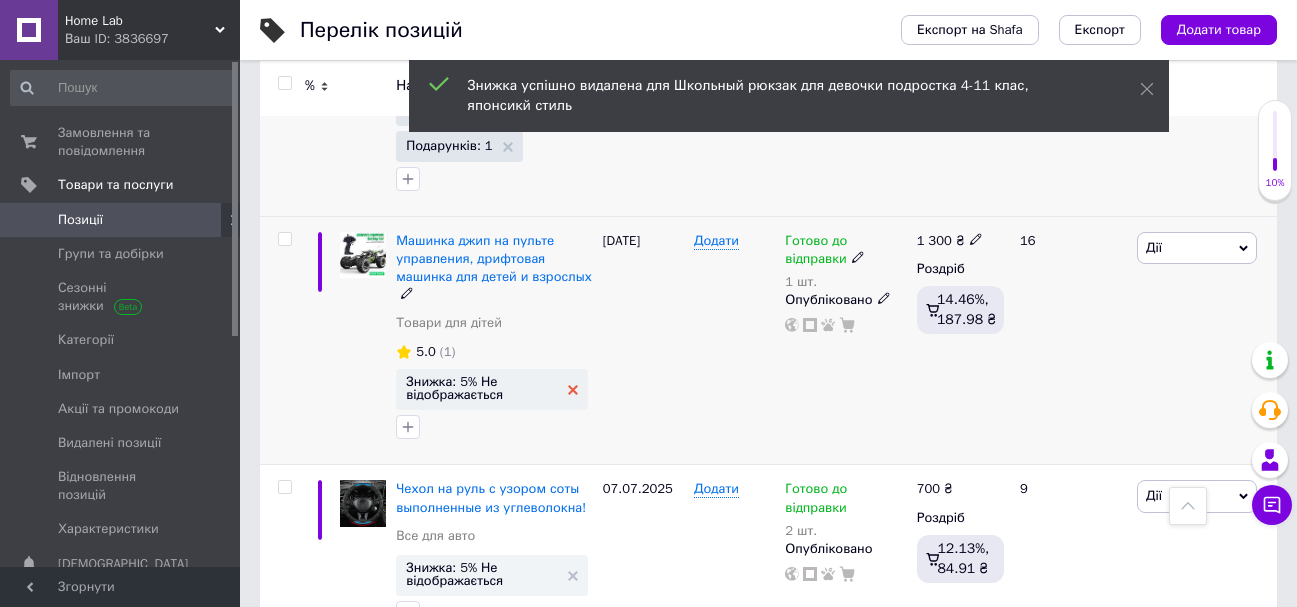 click 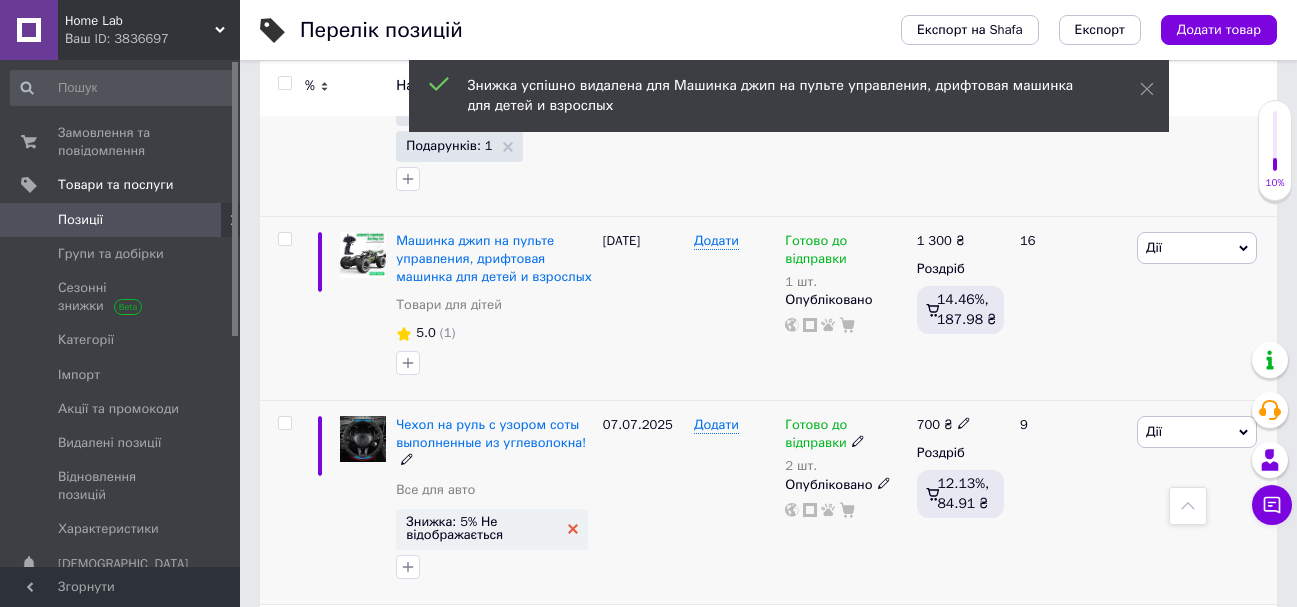 click 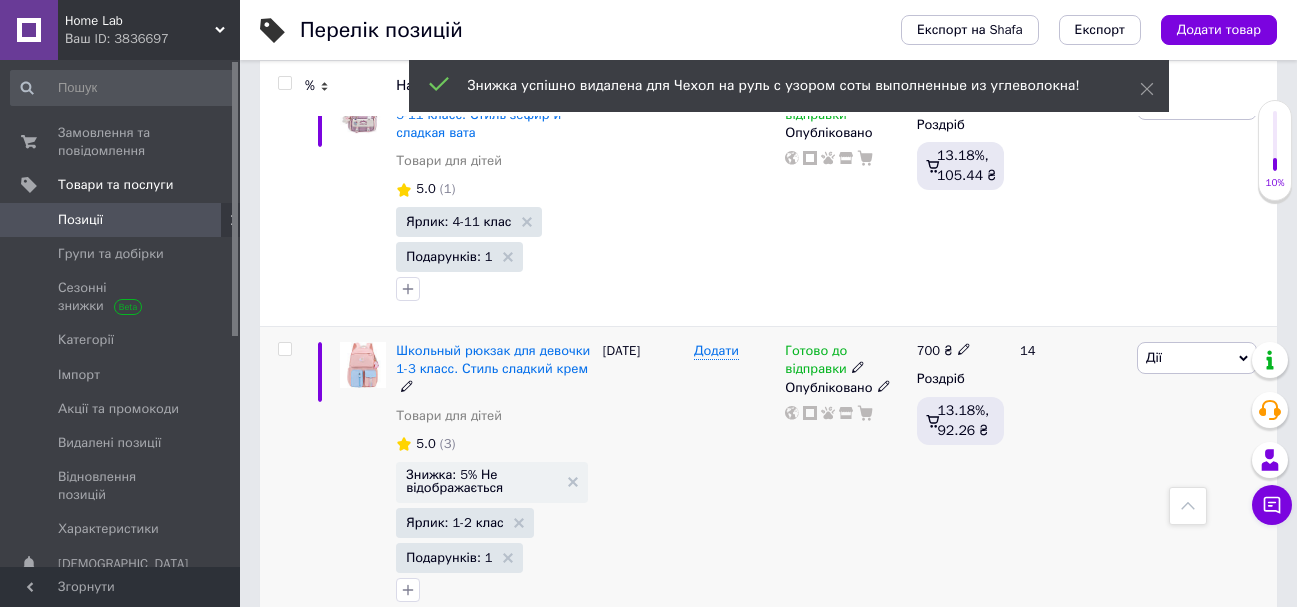 scroll, scrollTop: 3900, scrollLeft: 0, axis: vertical 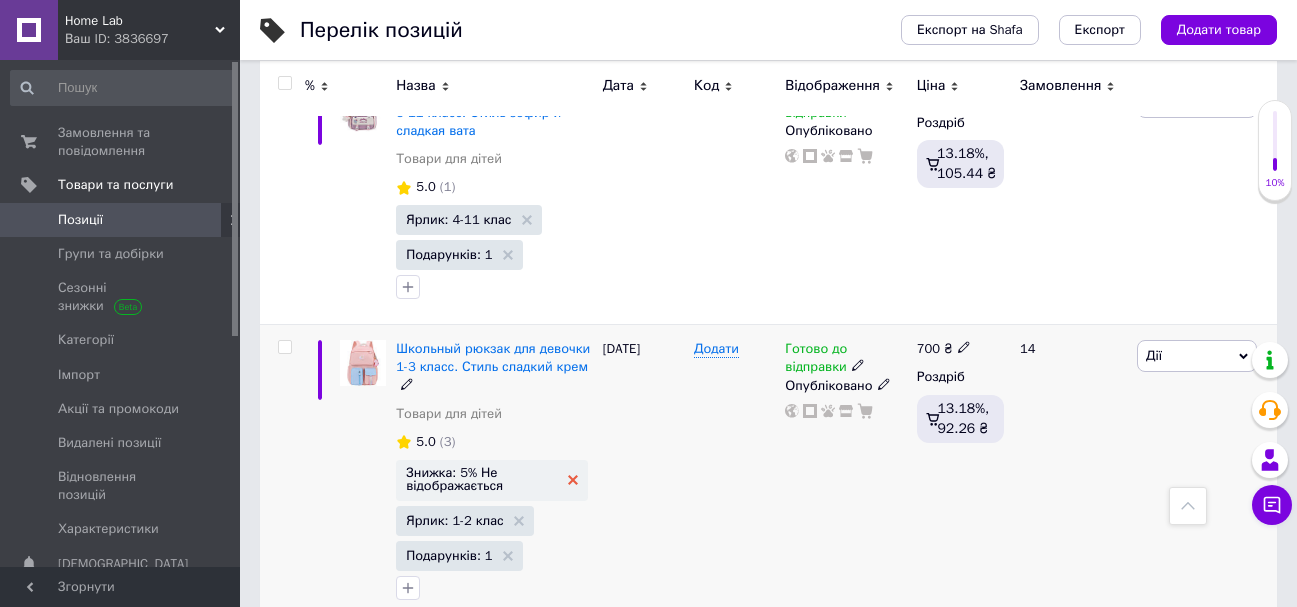 click 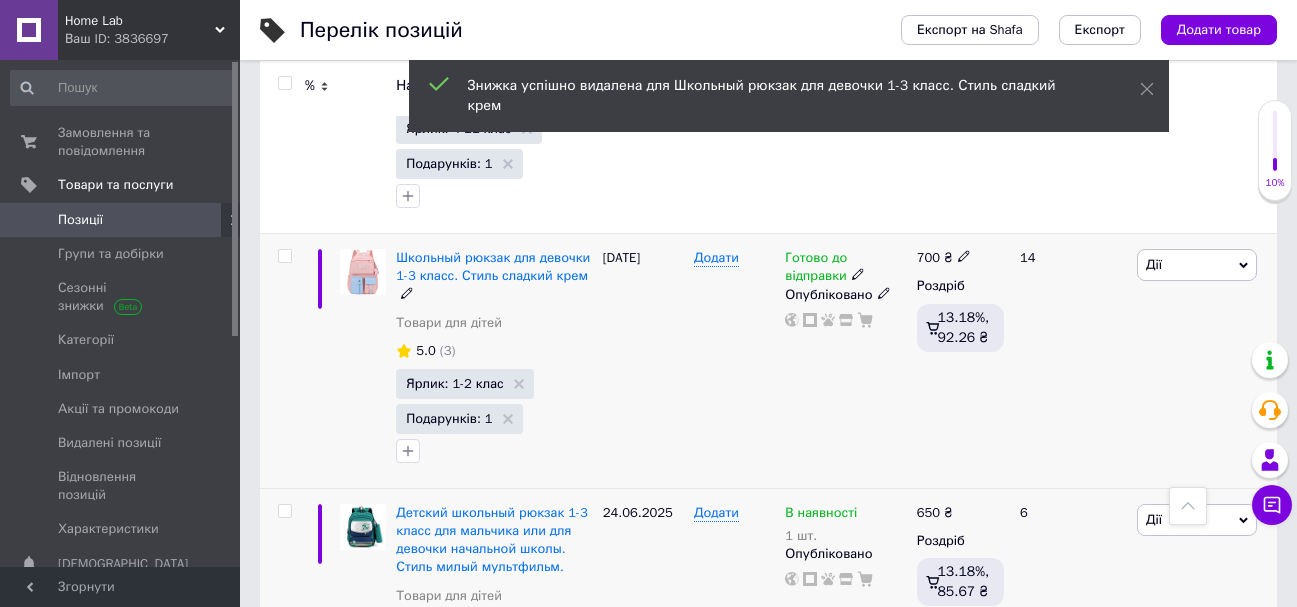 scroll, scrollTop: 4211, scrollLeft: 0, axis: vertical 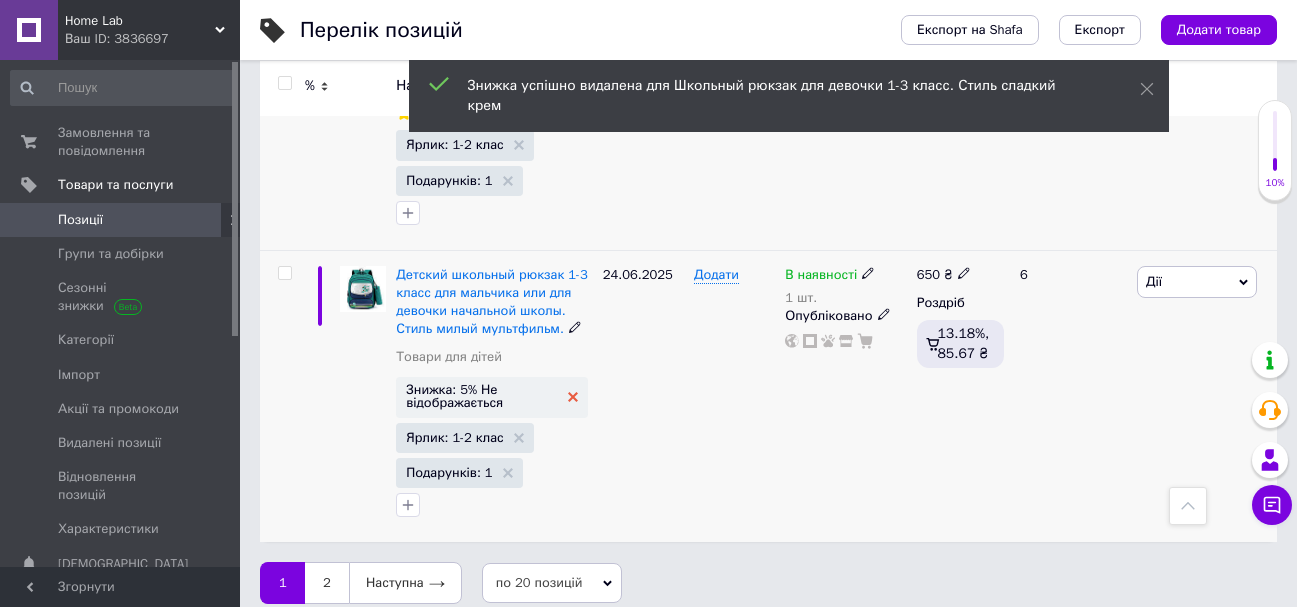 click 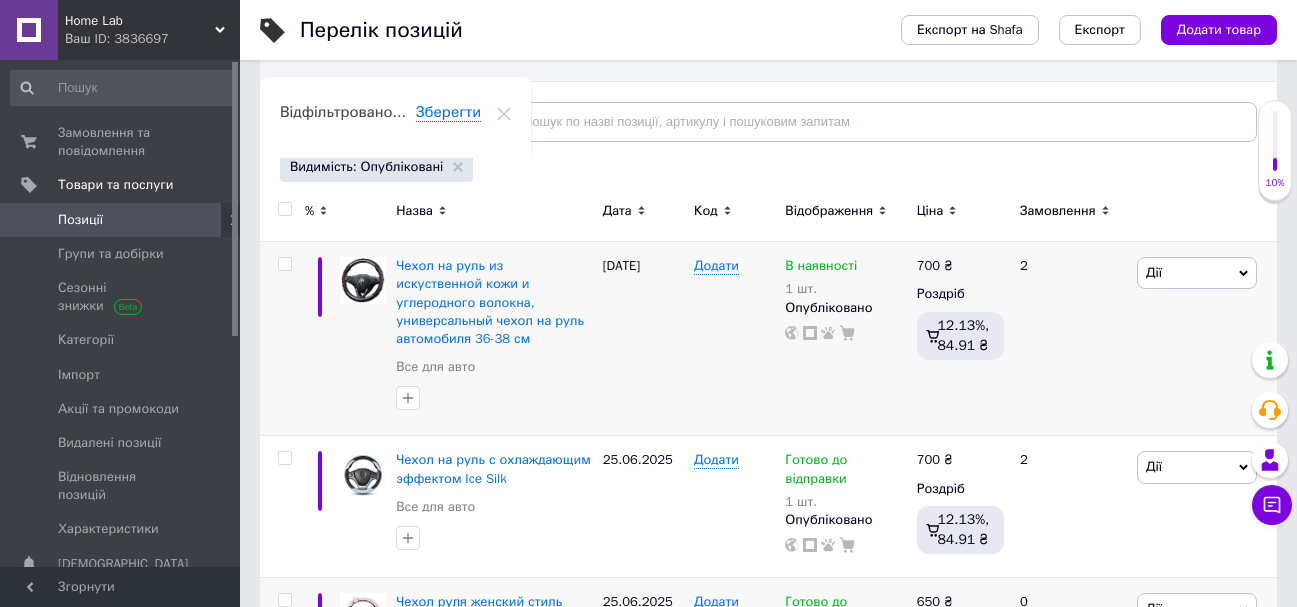 scroll, scrollTop: 200, scrollLeft: 0, axis: vertical 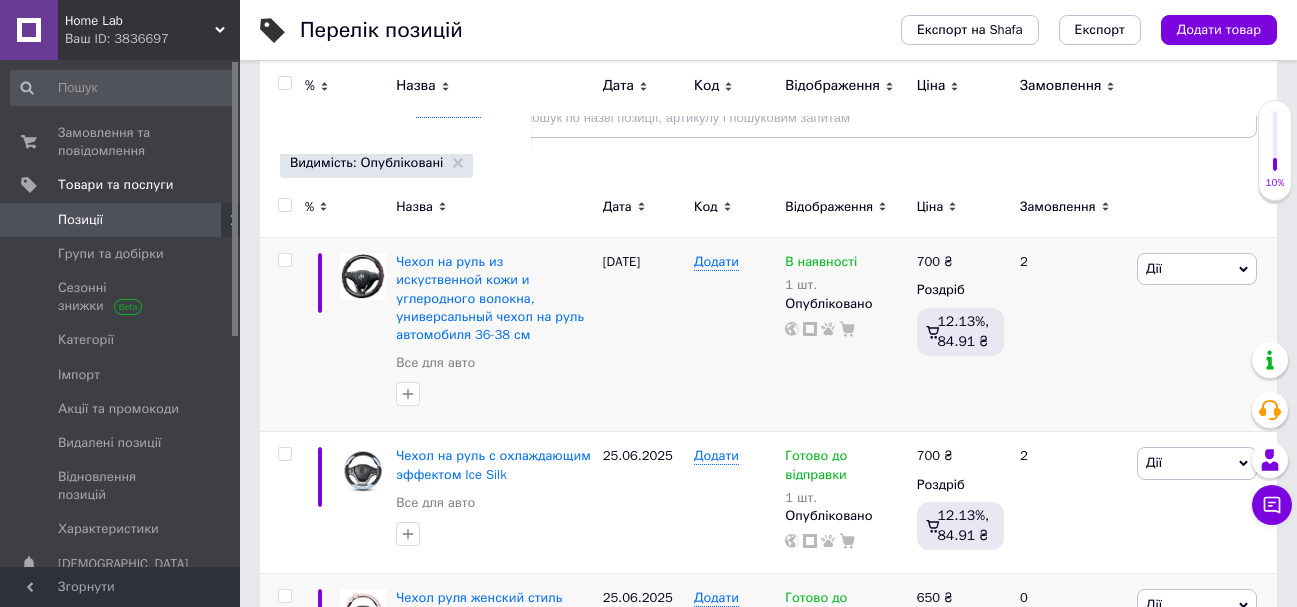 click at bounding box center (284, 205) 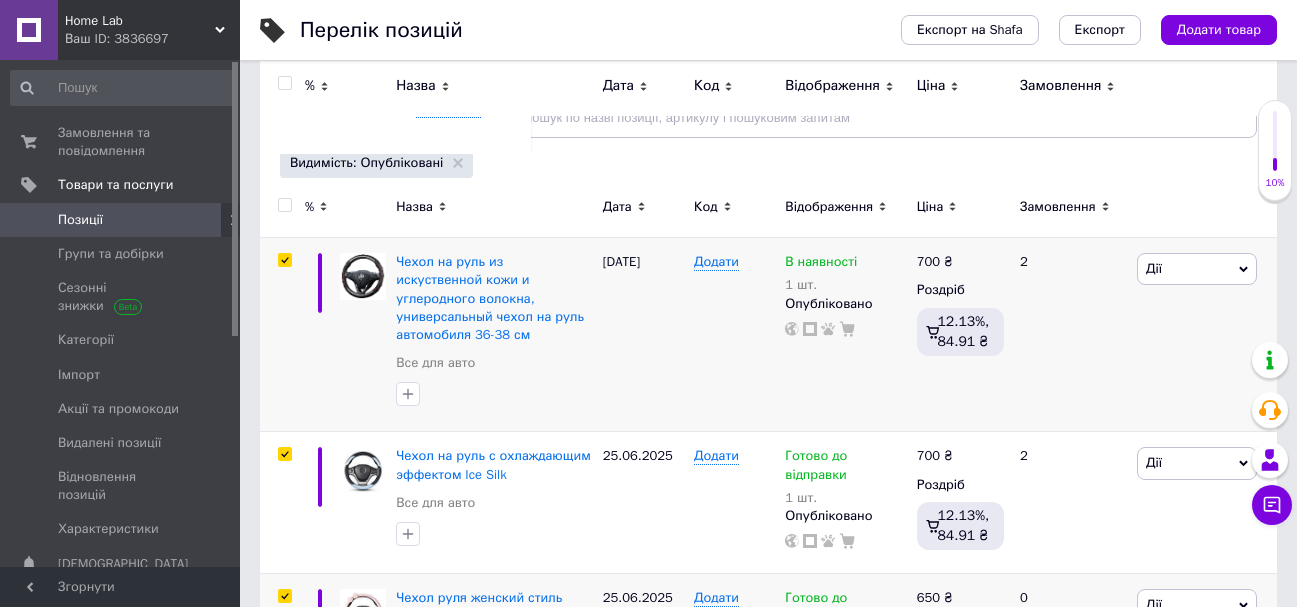 checkbox on "true" 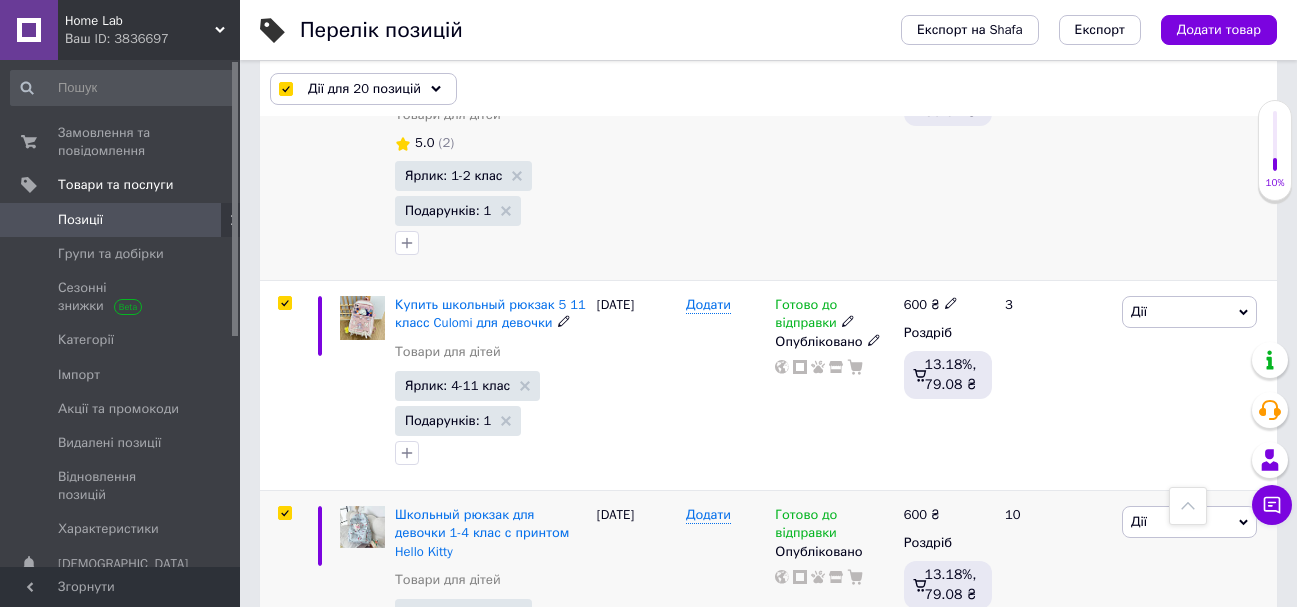scroll, scrollTop: 1900, scrollLeft: 0, axis: vertical 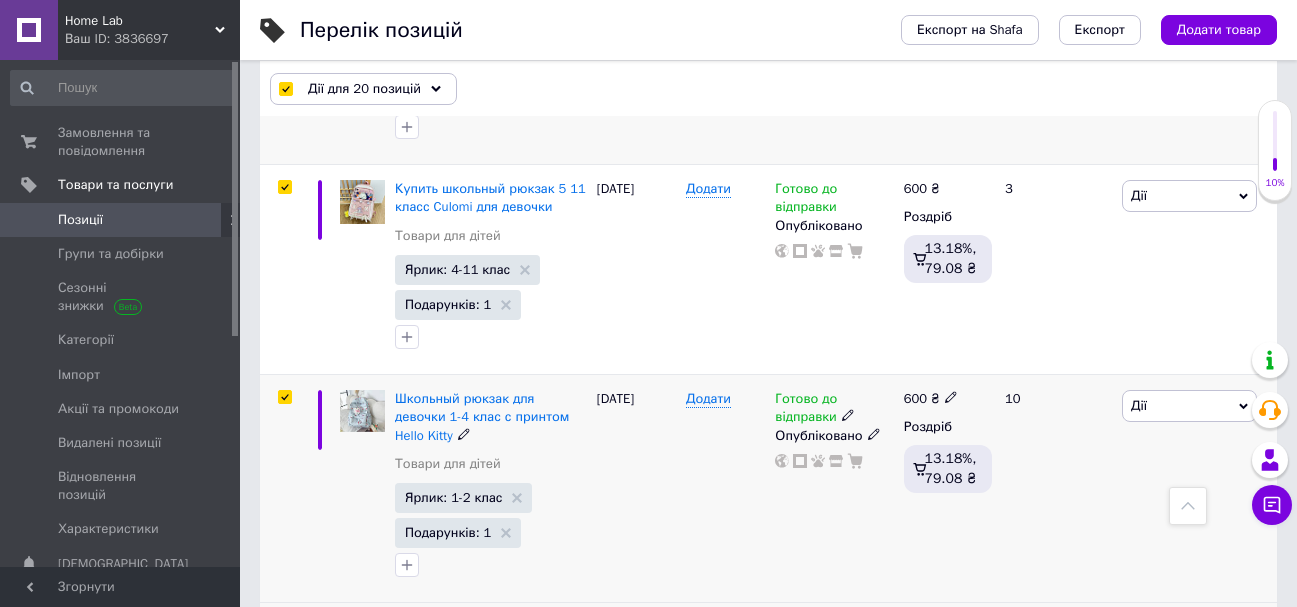 click at bounding box center (284, 397) 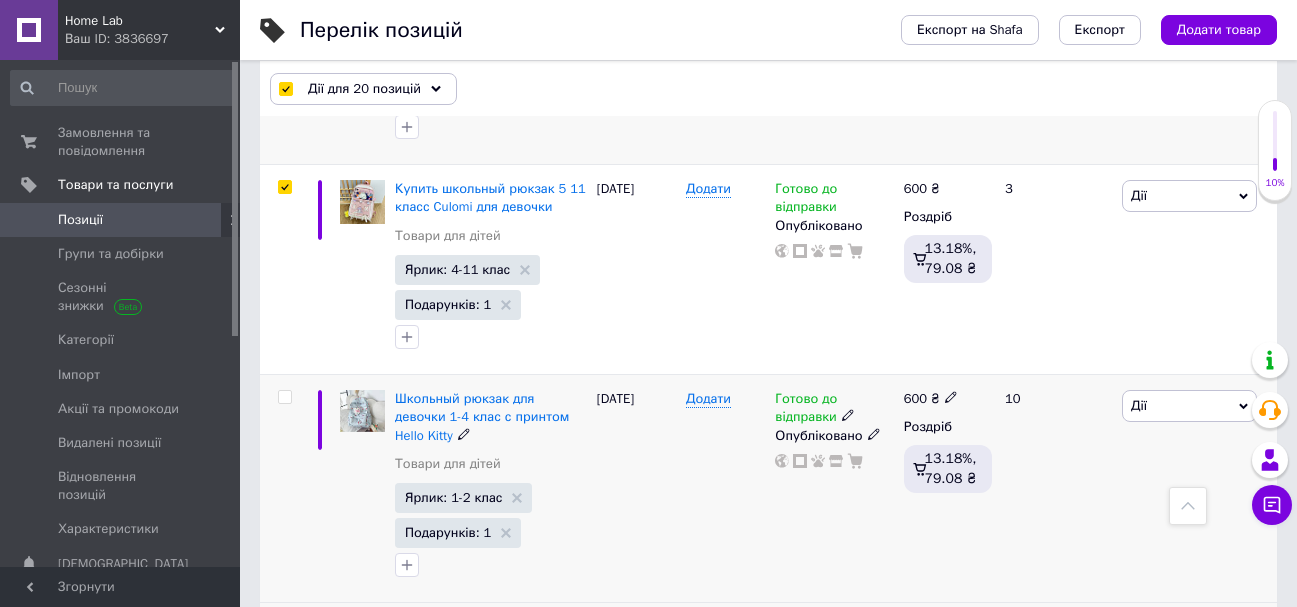 checkbox on "false" 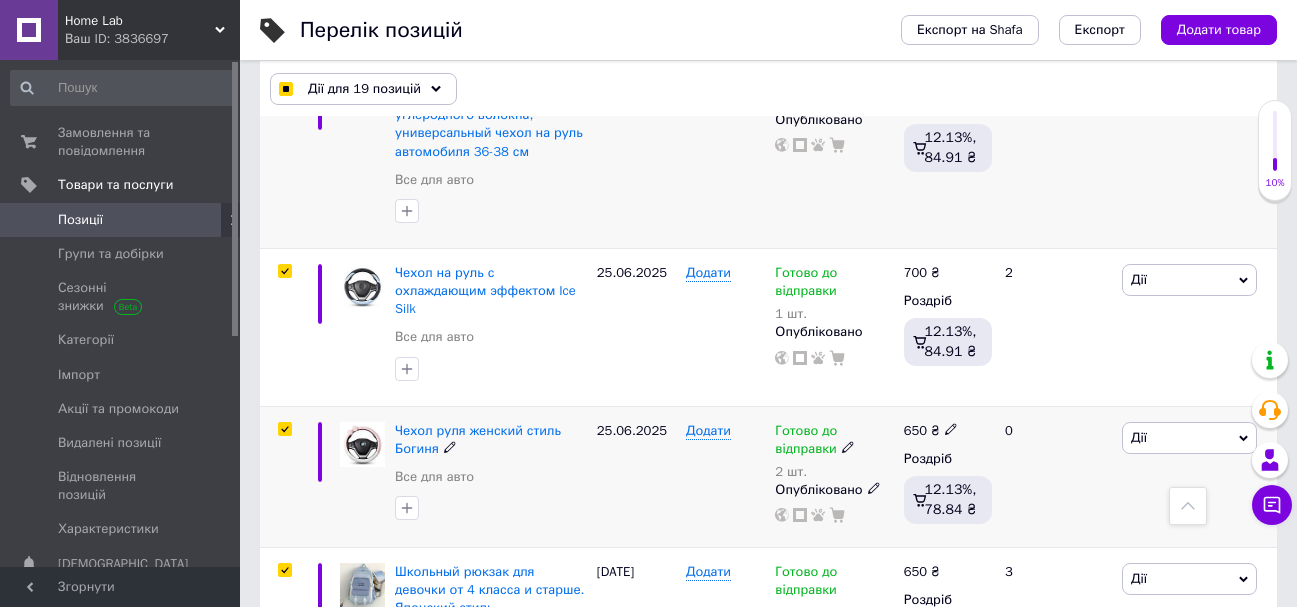scroll, scrollTop: 0, scrollLeft: 0, axis: both 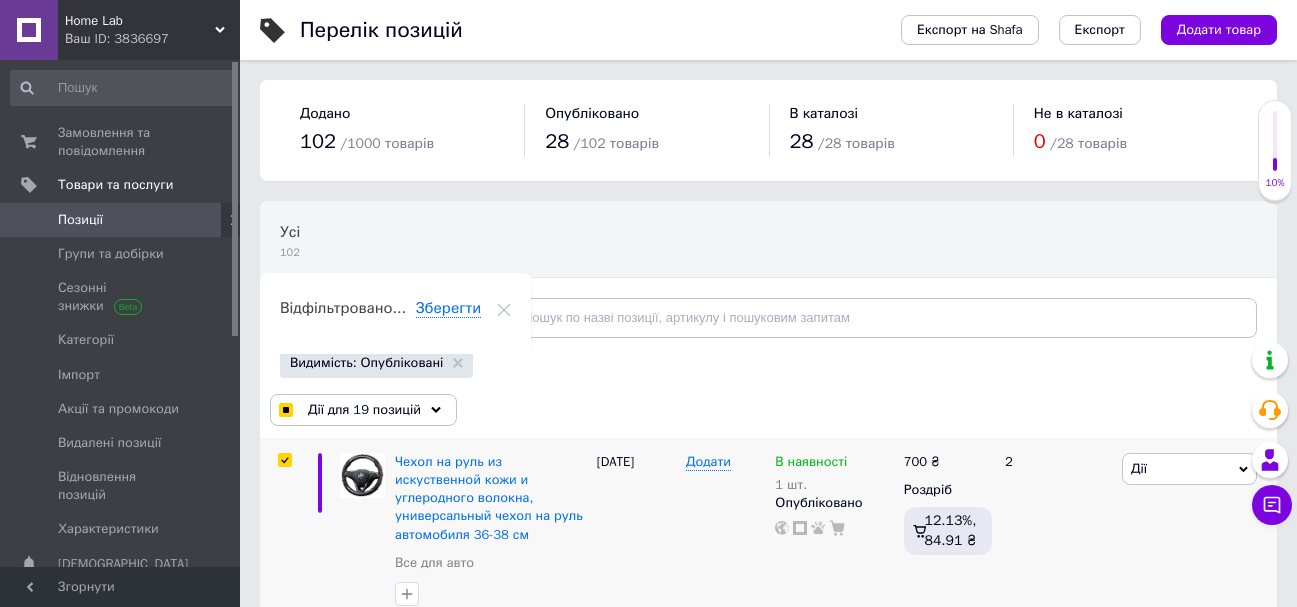 click on "Відфільтруйте товари" at bounding box center [368, 317] 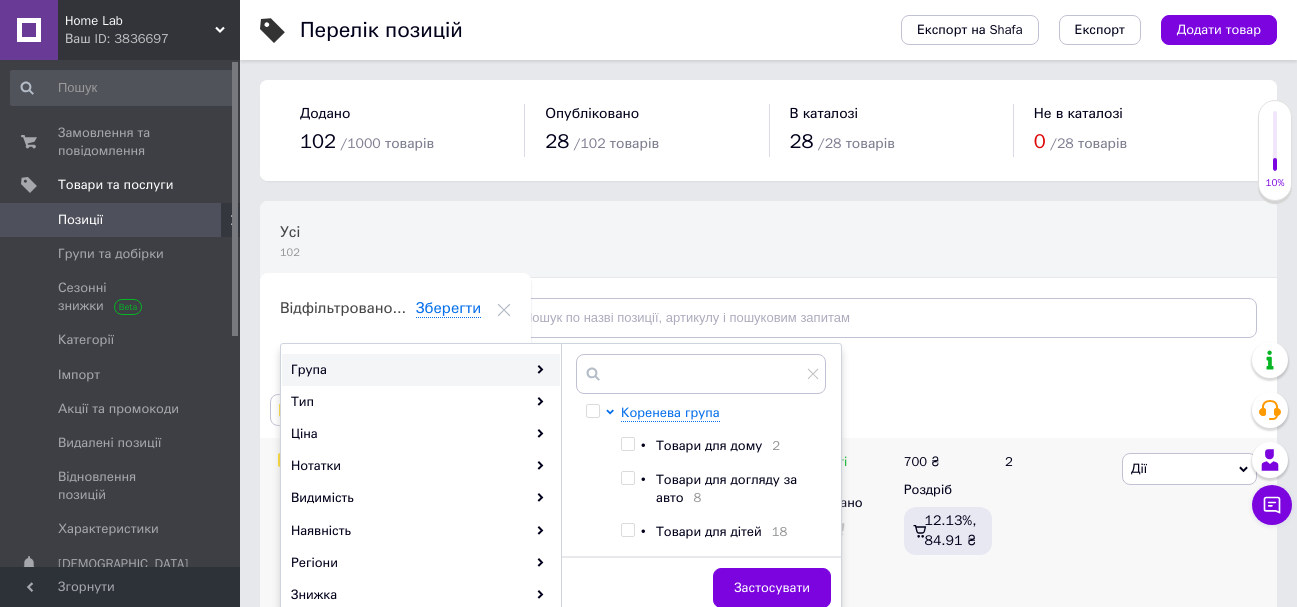 click on "Усі 102 Ok Відфільтровано...  Зберегти" at bounding box center (768, 279) 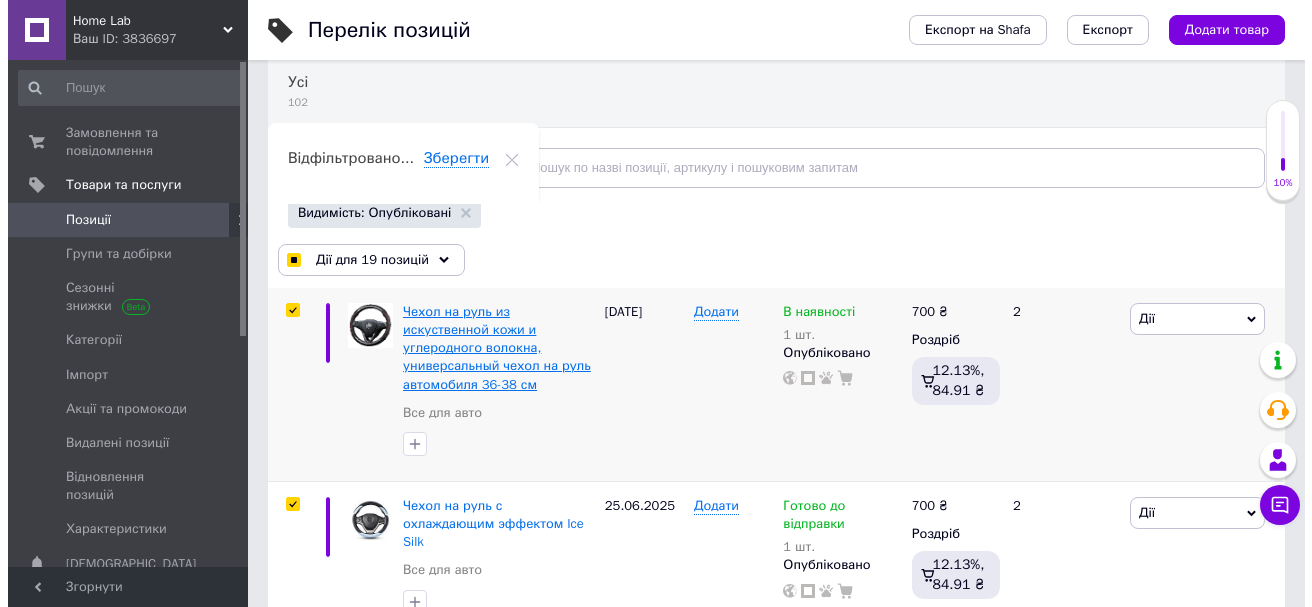 scroll, scrollTop: 200, scrollLeft: 0, axis: vertical 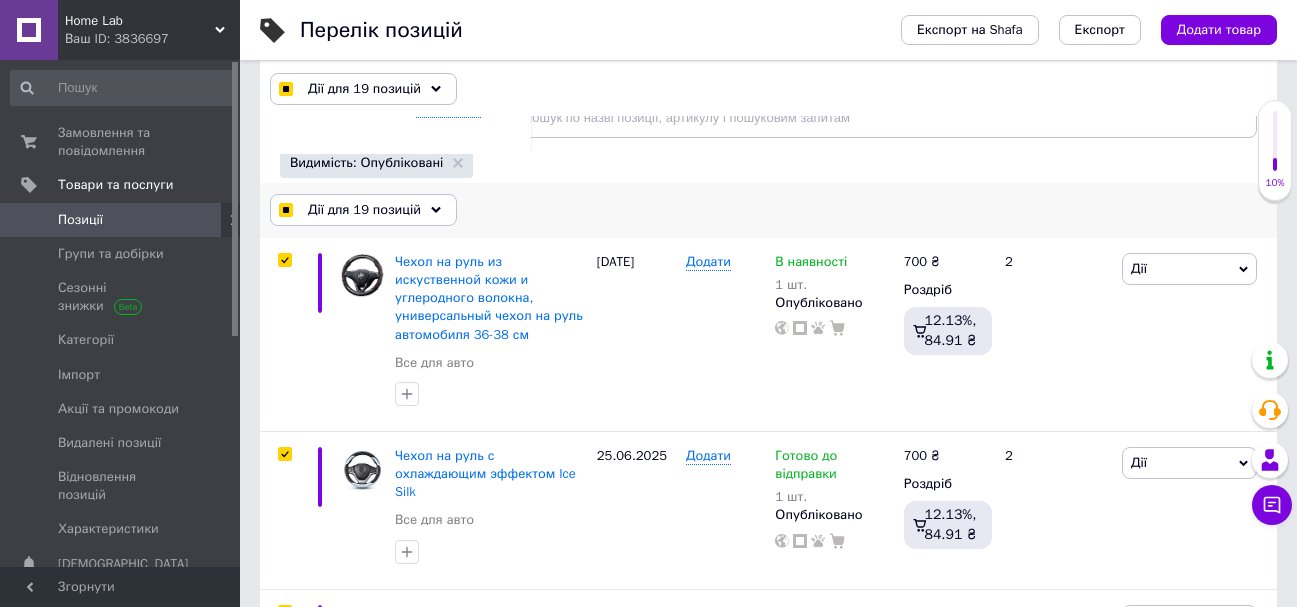 click on "Дії для 19 позицій" at bounding box center [364, 210] 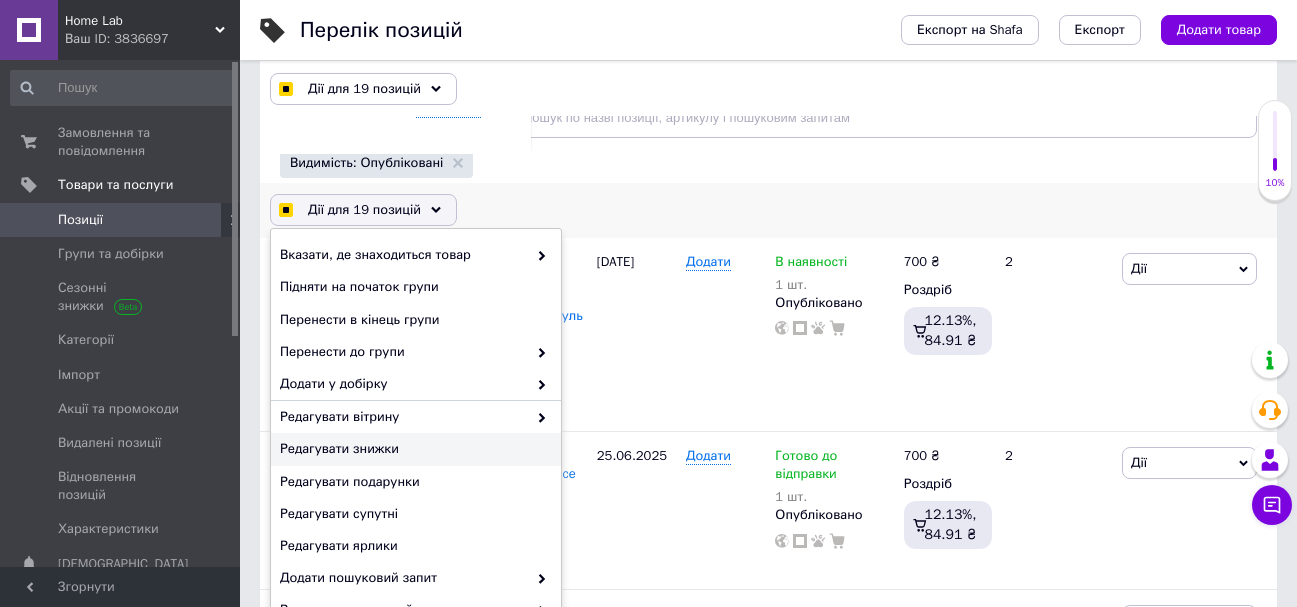 click on "Редагувати знижки" at bounding box center (413, 449) 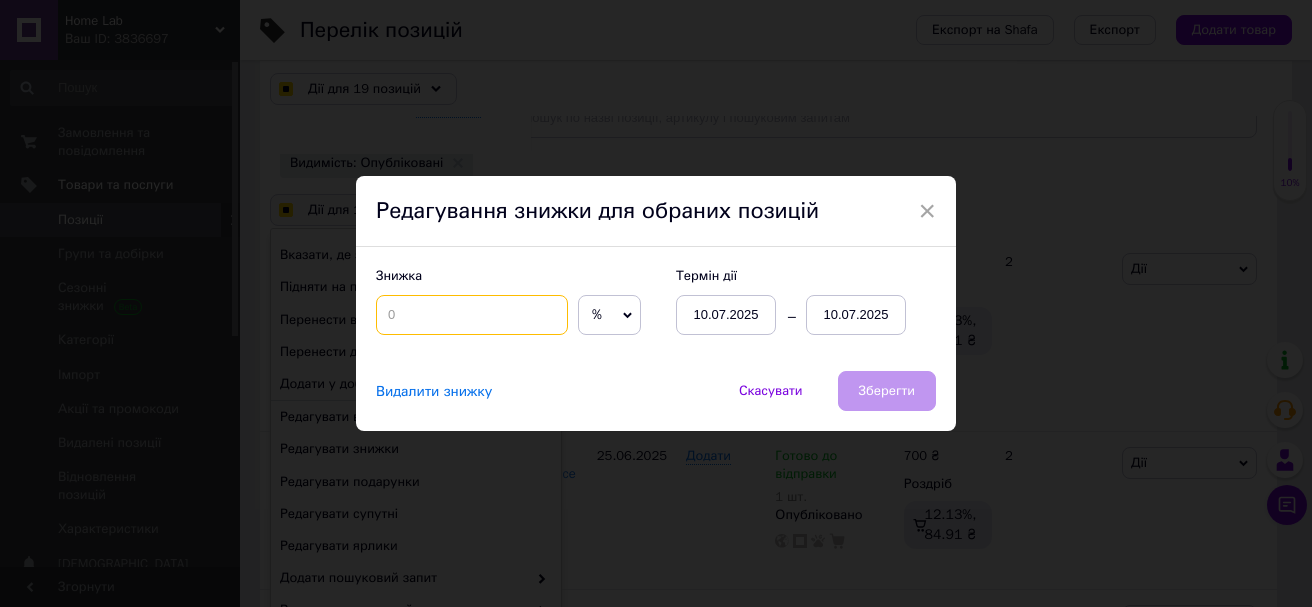 click at bounding box center [472, 315] 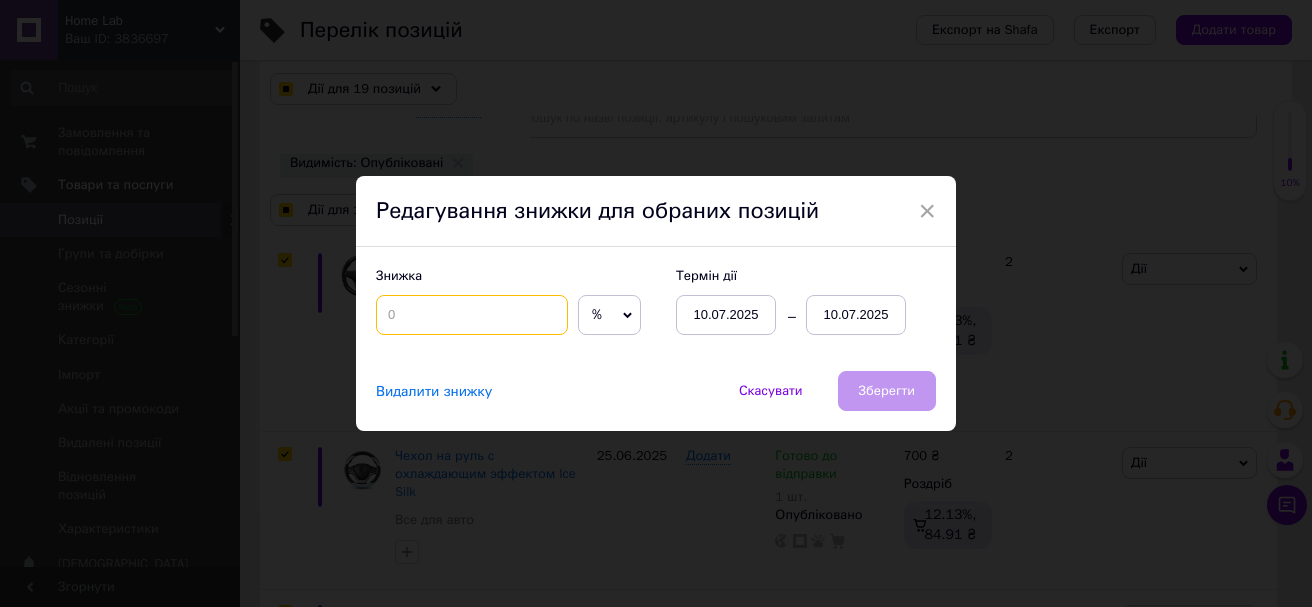checkbox on "true" 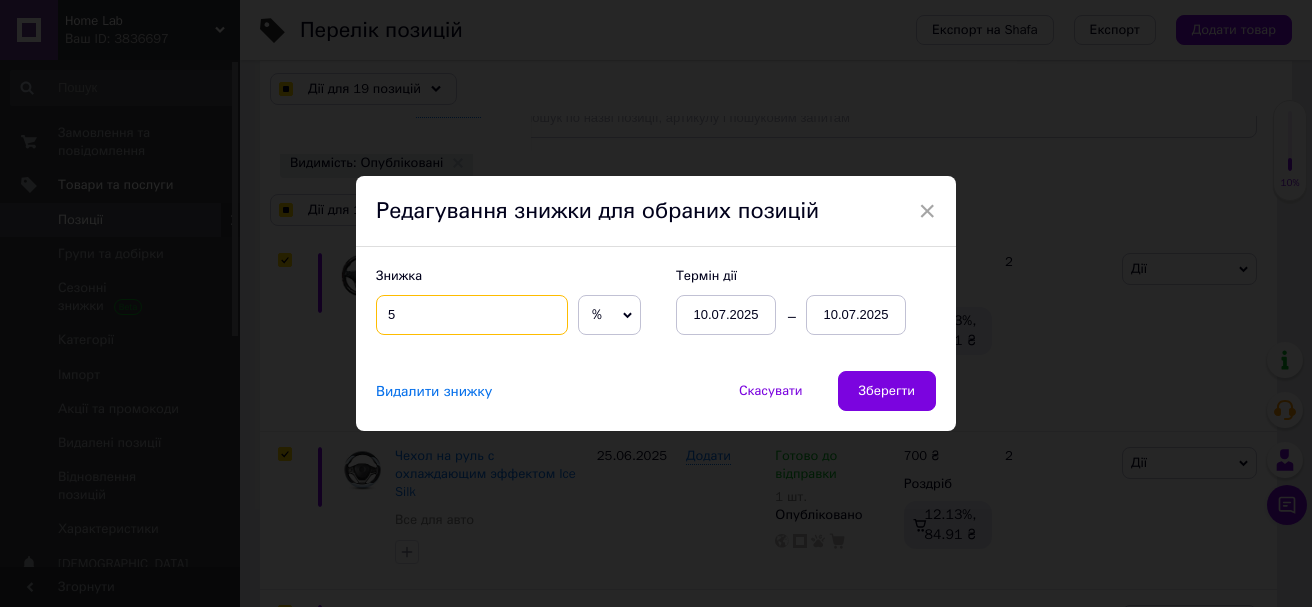 type on "5" 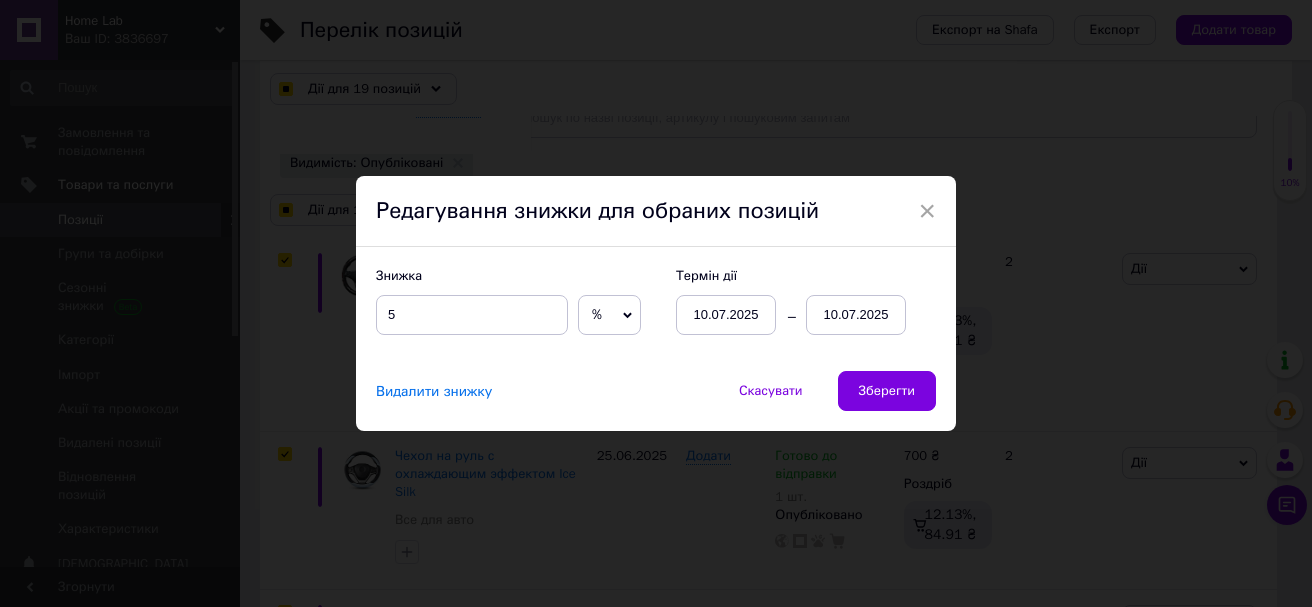 click on "10.07.2025" at bounding box center (856, 315) 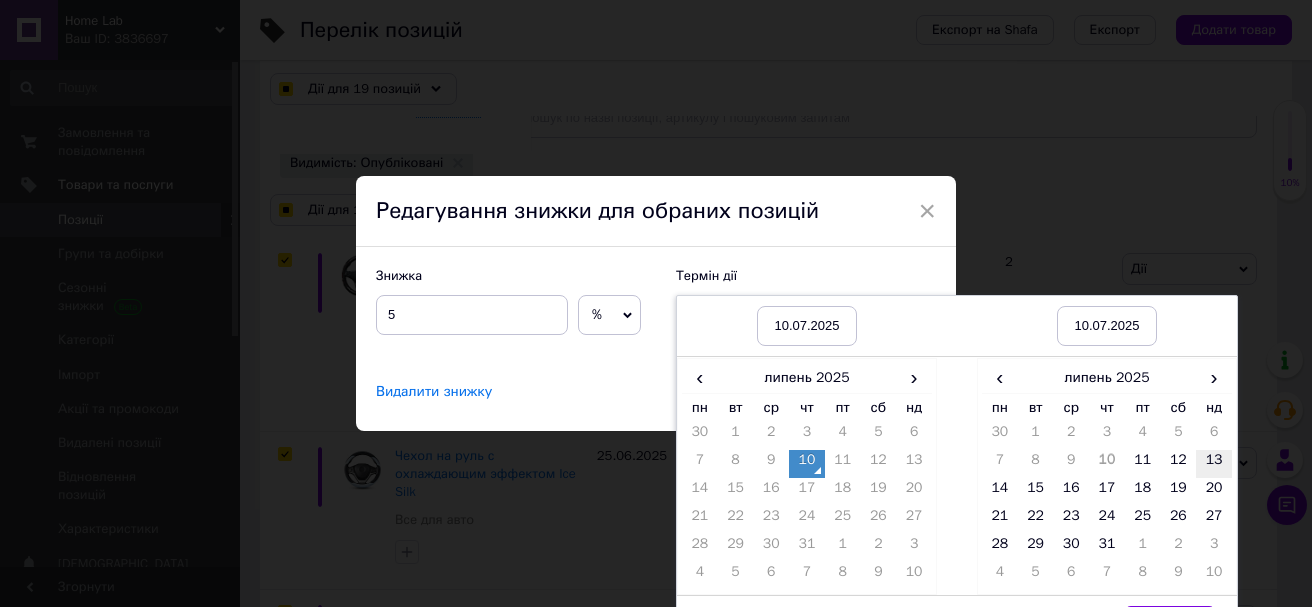 click on "13" at bounding box center [1214, 464] 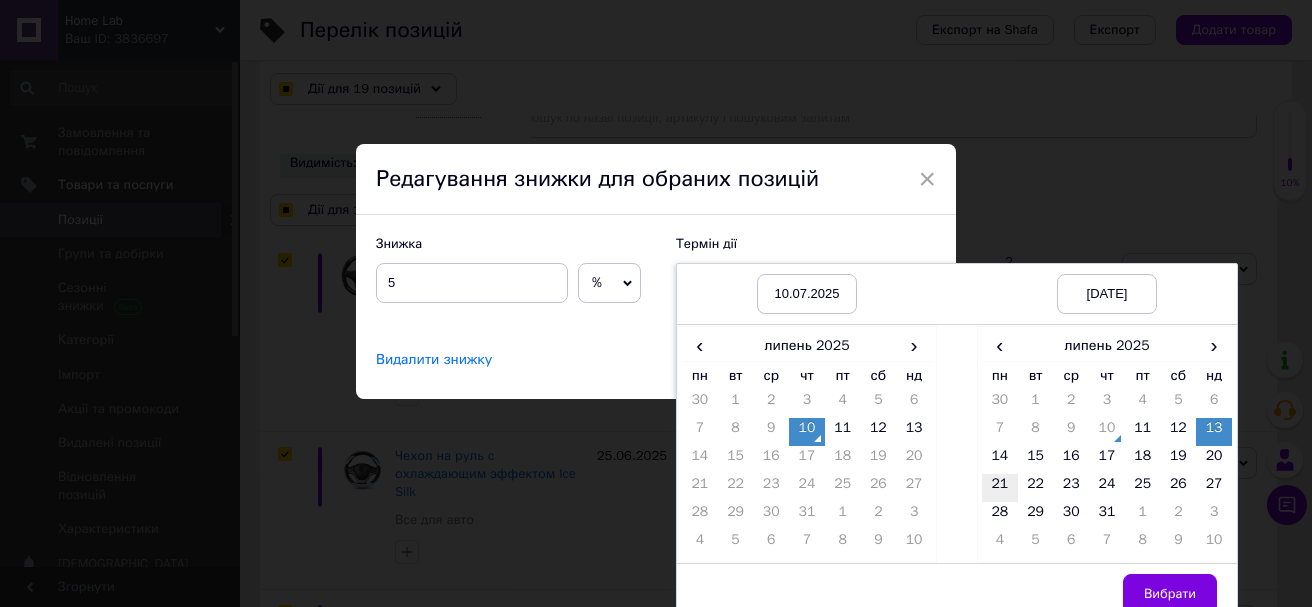 scroll, scrollTop: 49, scrollLeft: 0, axis: vertical 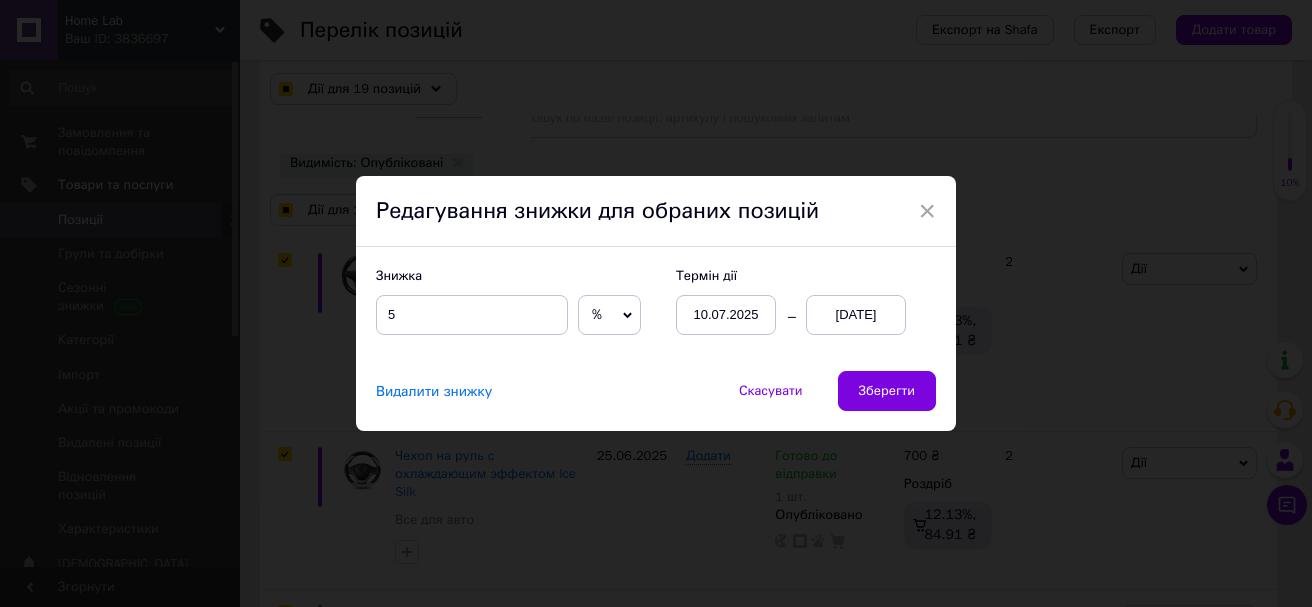 click on "× Редагування знижки для обраних позицій Знижка 5 % ₴ Термін дії [DATE] [DATE] Видалити знижку Скасувати   Зберегти" at bounding box center (656, 303) 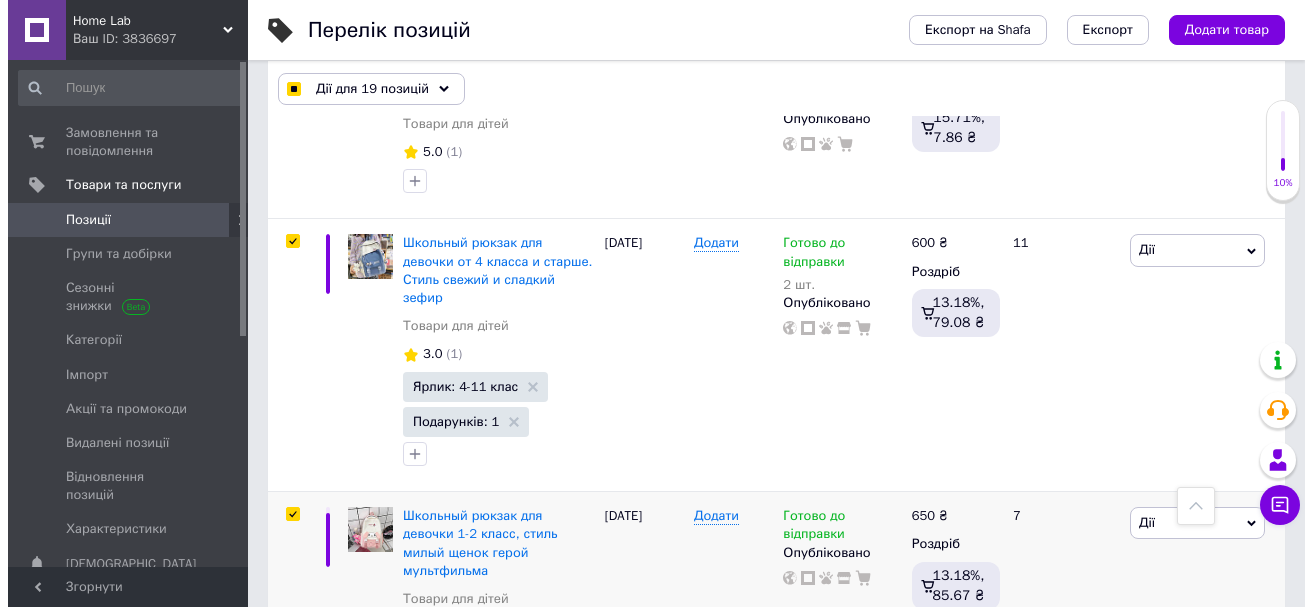 scroll, scrollTop: 800, scrollLeft: 0, axis: vertical 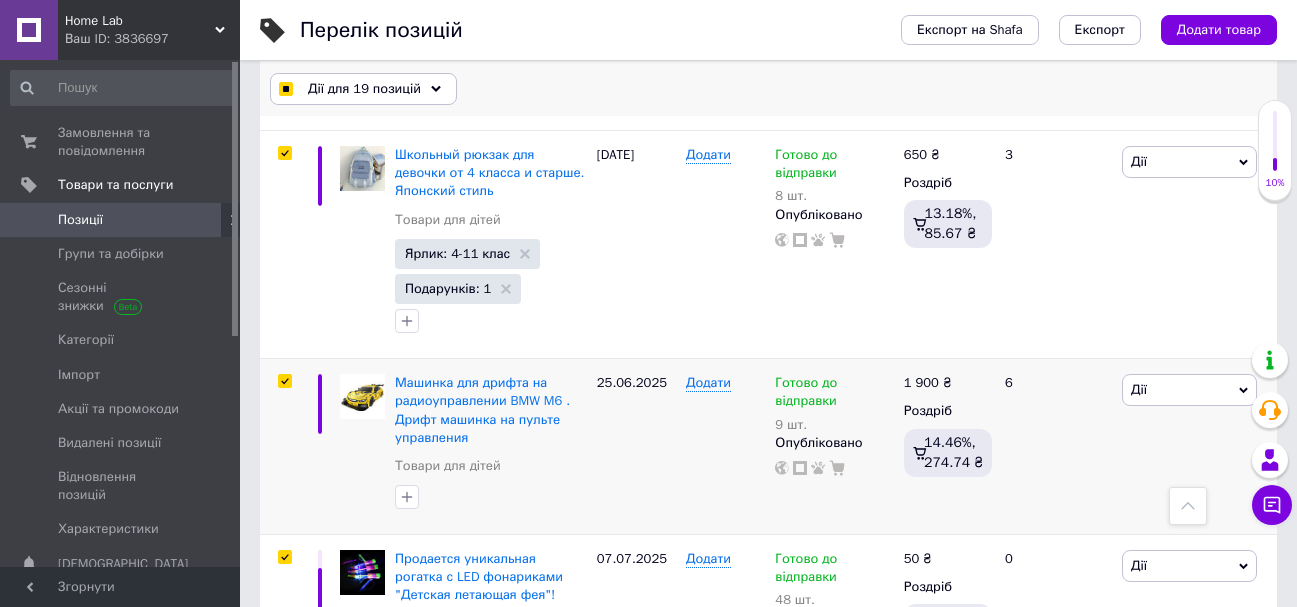 click on "Дії для 19 позицій" at bounding box center [364, 89] 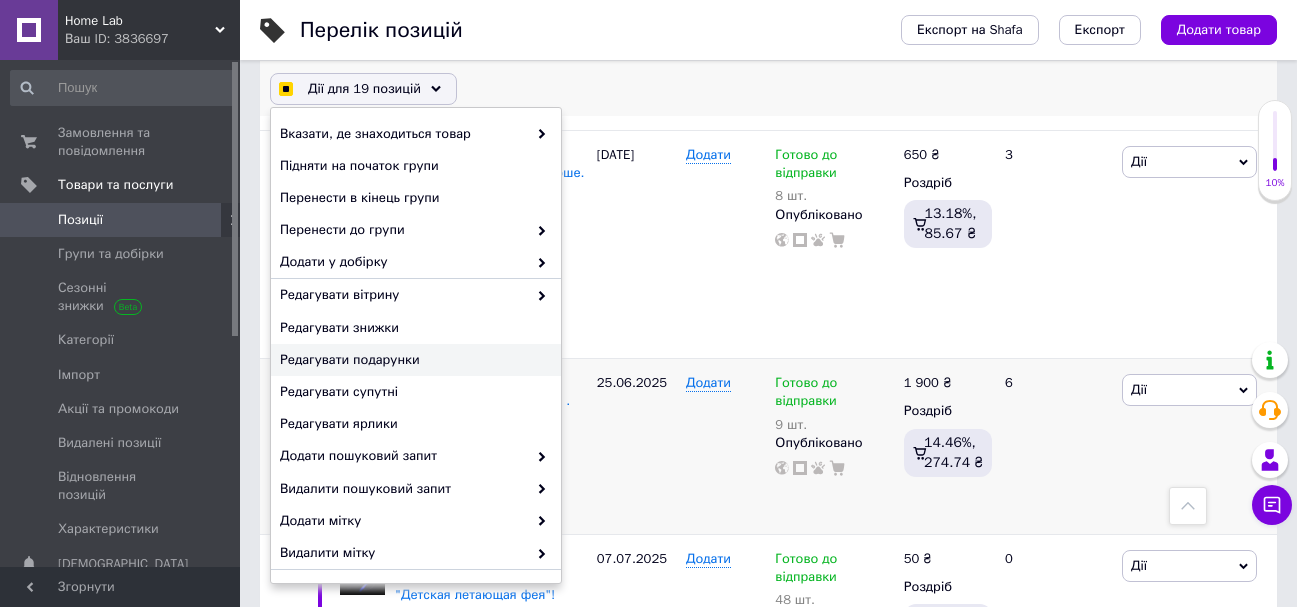 checkbox on "true" 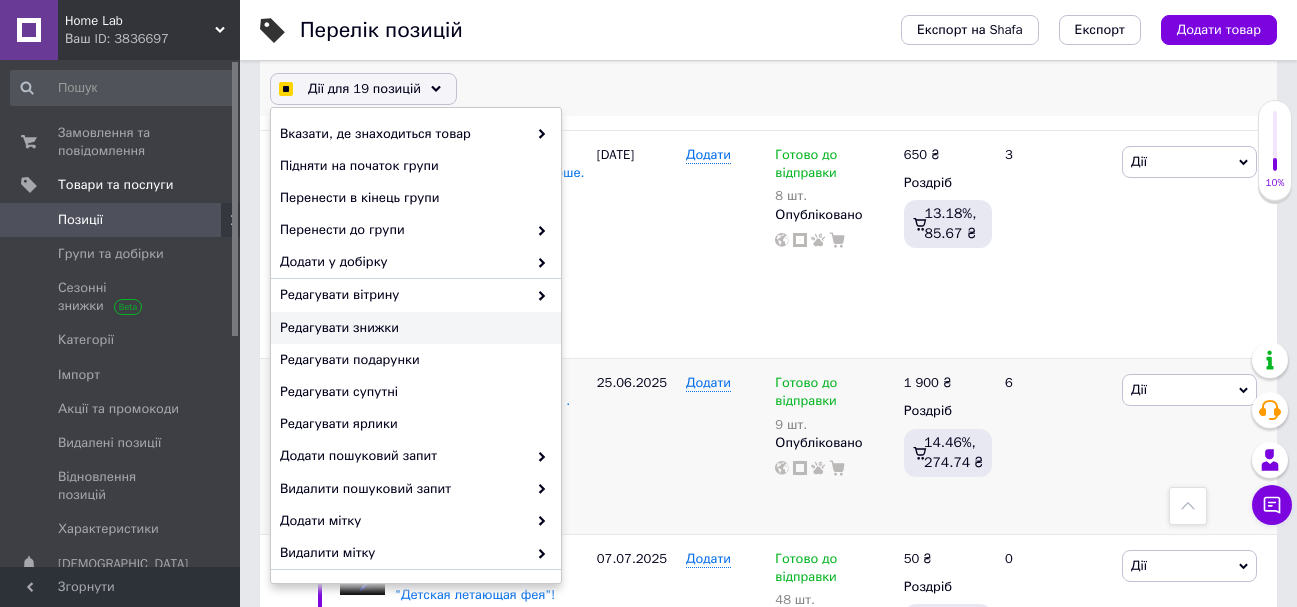 click on "Редагувати знижки" at bounding box center (413, 328) 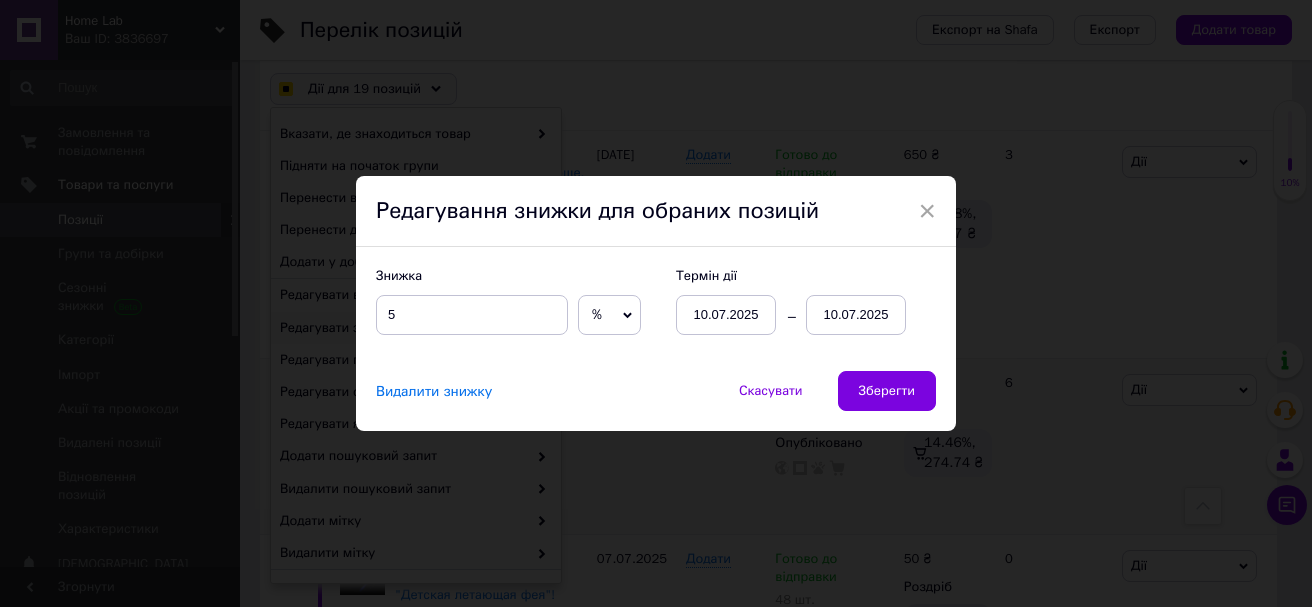 click on "10.07.2025" at bounding box center [856, 315] 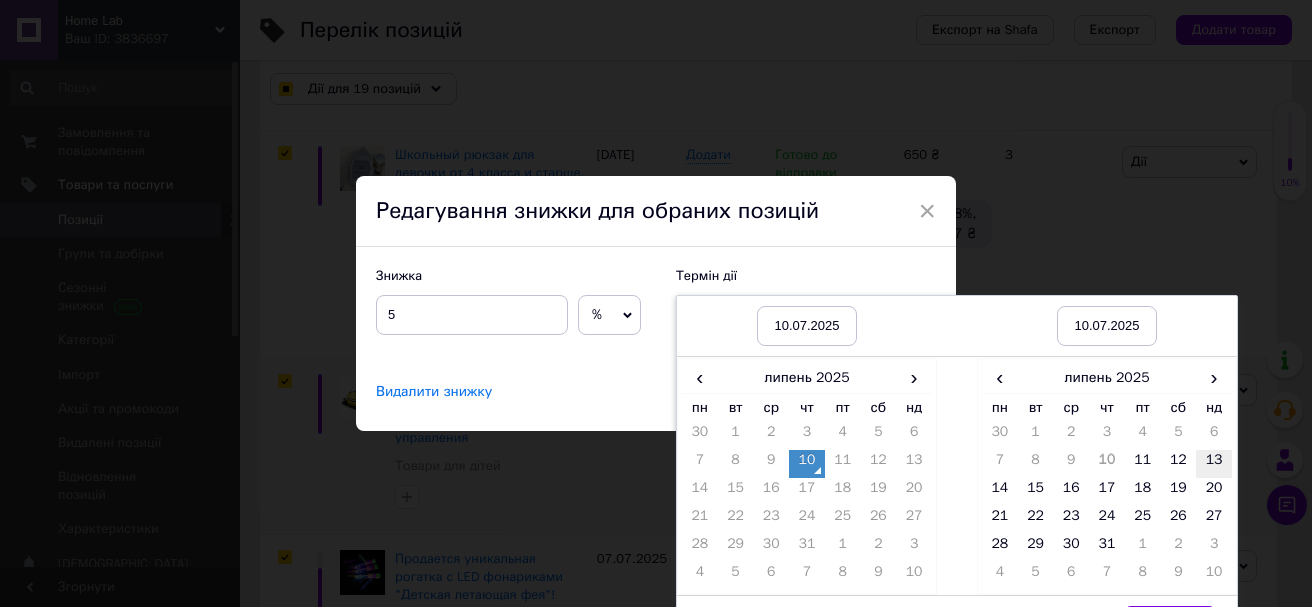 click on "13" at bounding box center (1214, 464) 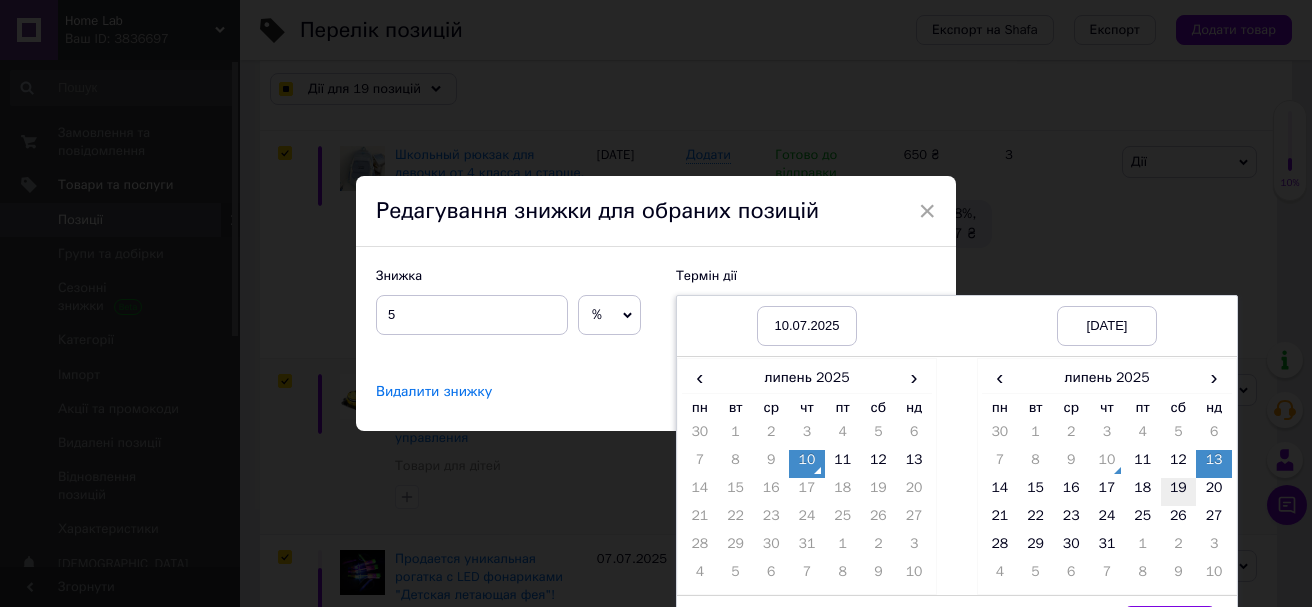 scroll, scrollTop: 49, scrollLeft: 0, axis: vertical 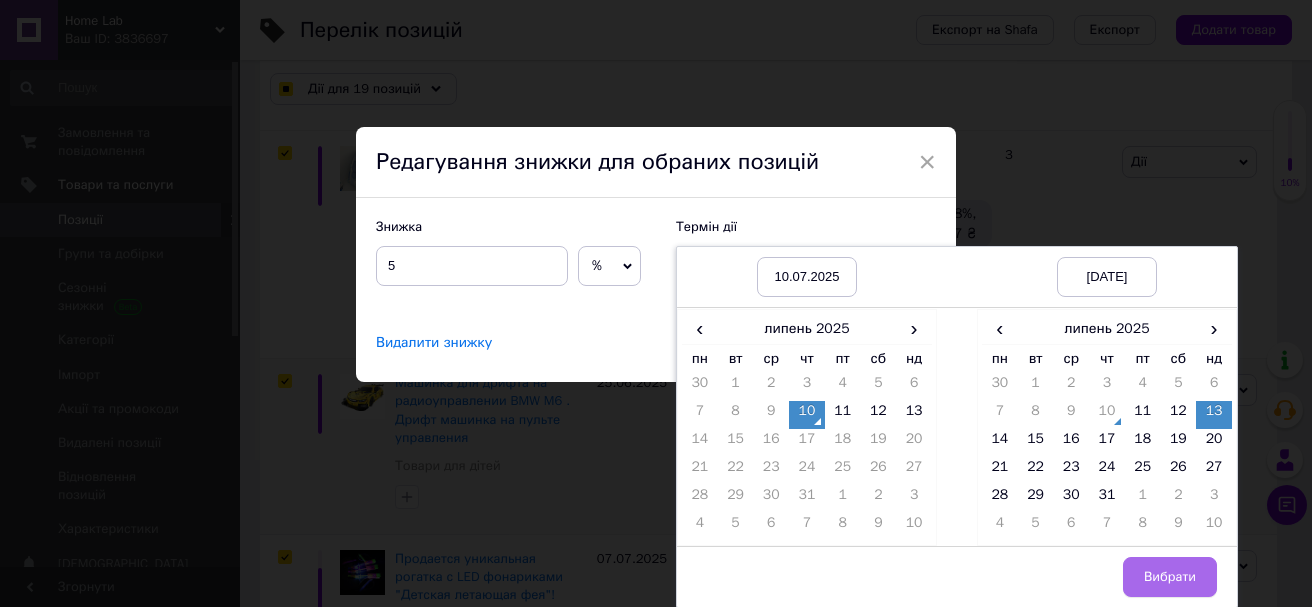 click on "Вибрати" at bounding box center (1170, 577) 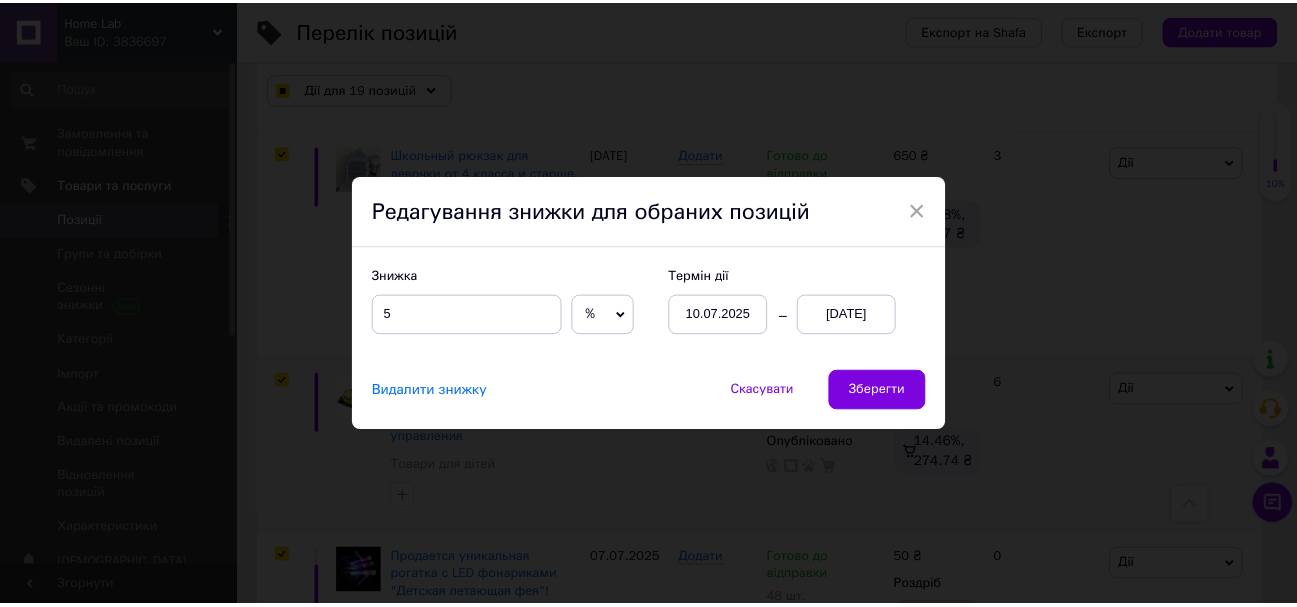 scroll, scrollTop: 0, scrollLeft: 0, axis: both 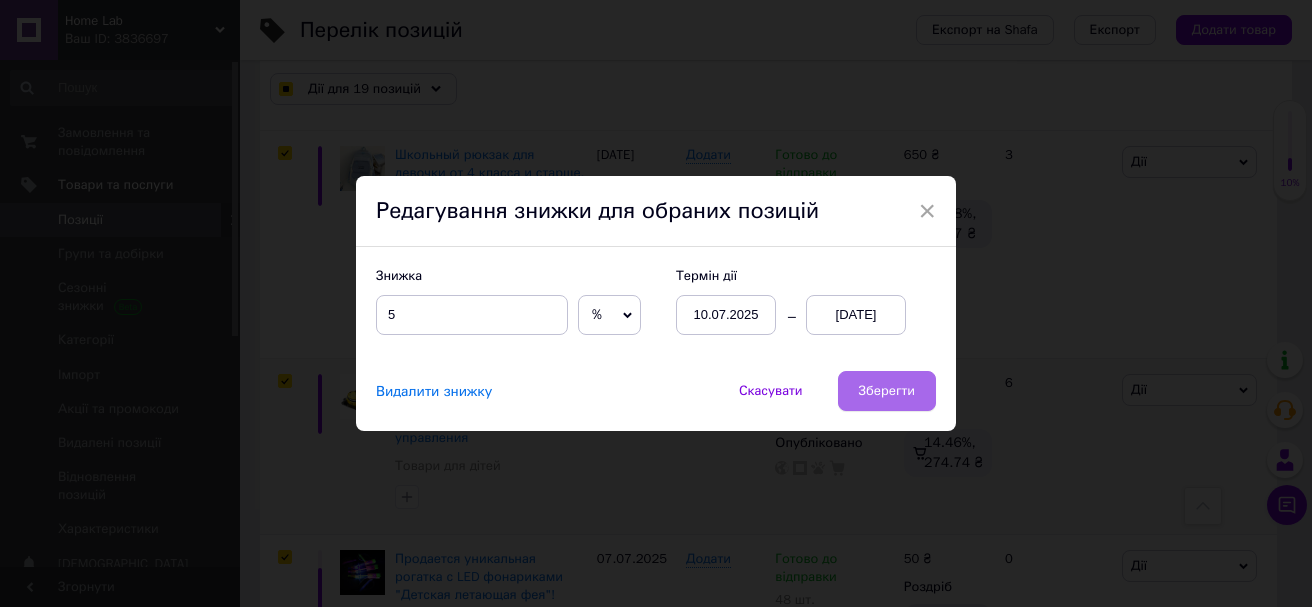 click on "Зберегти" at bounding box center [887, 391] 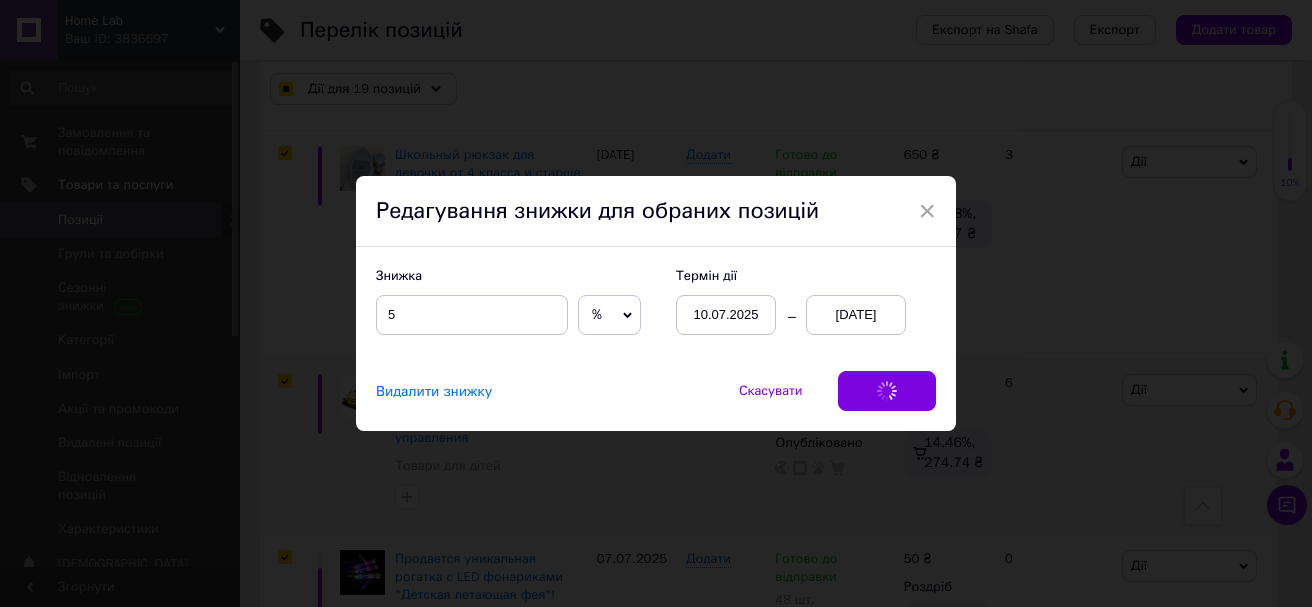 checkbox on "true" 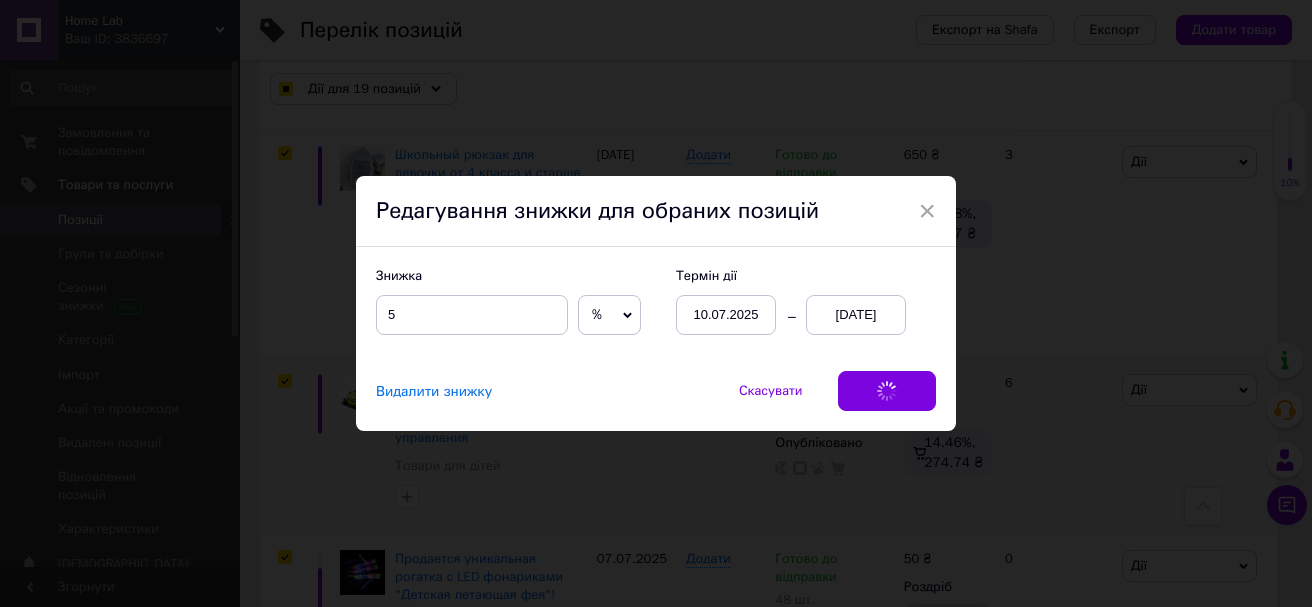 checkbox on "true" 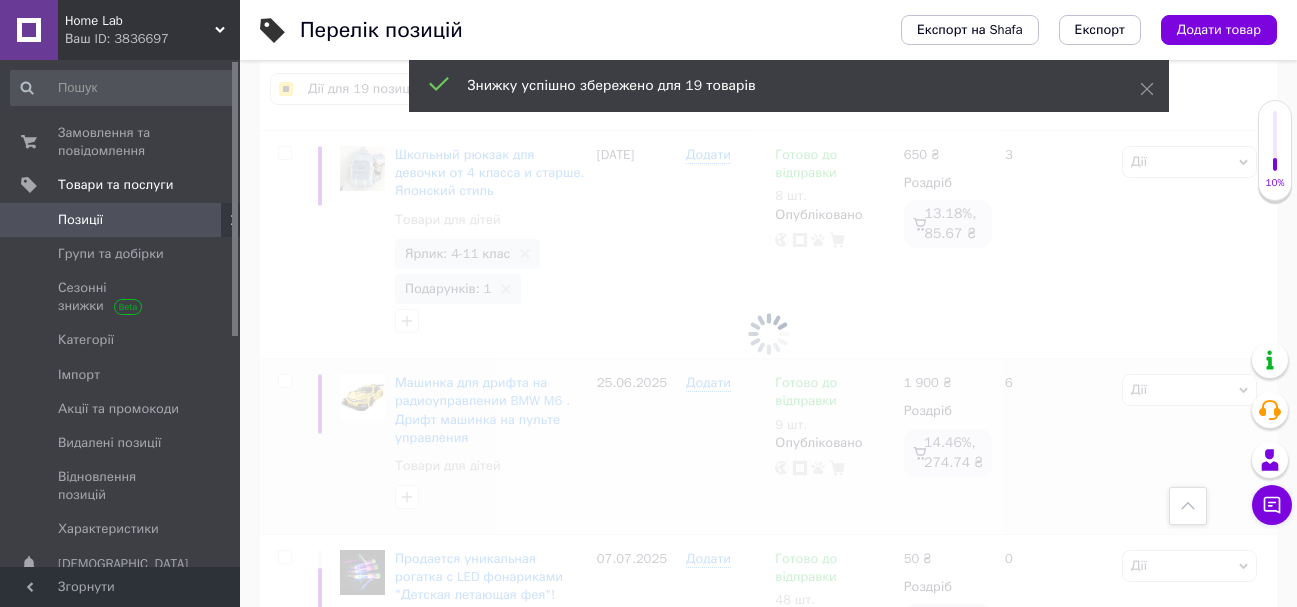 checkbox on "false" 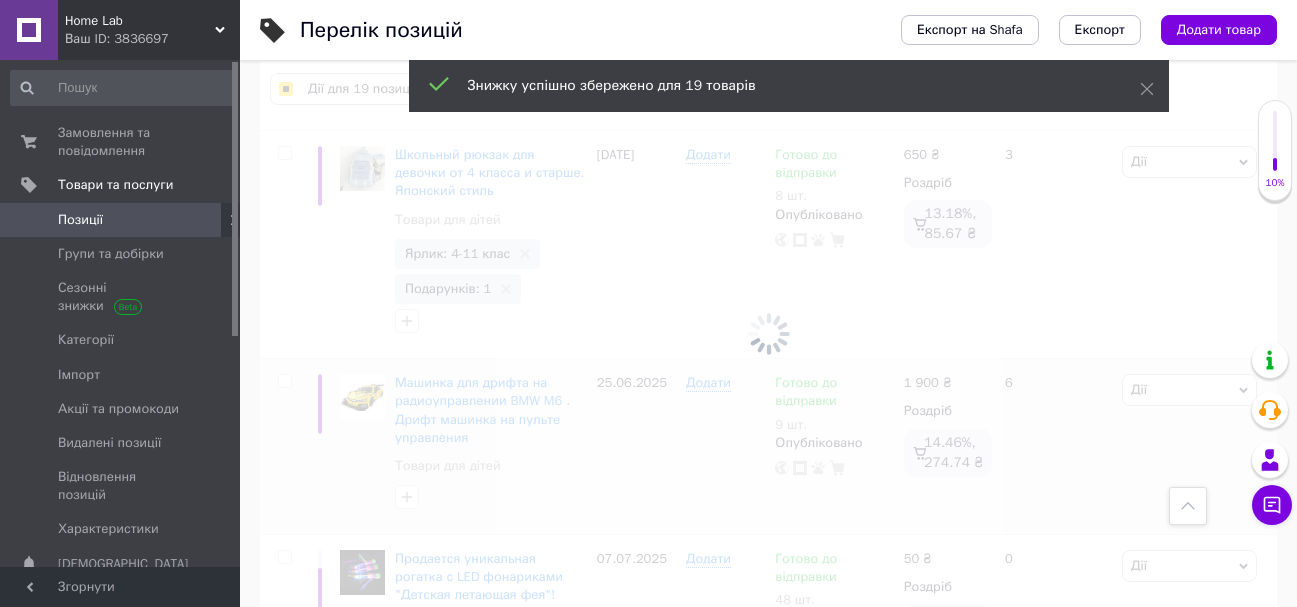 checkbox on "false" 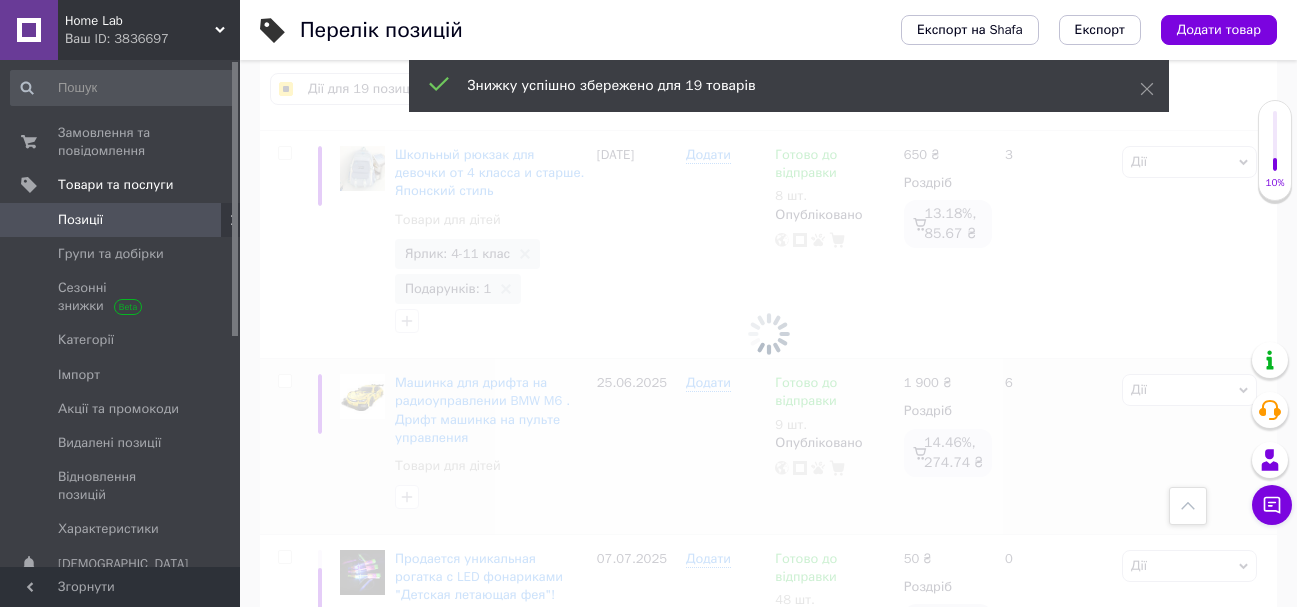 checkbox on "false" 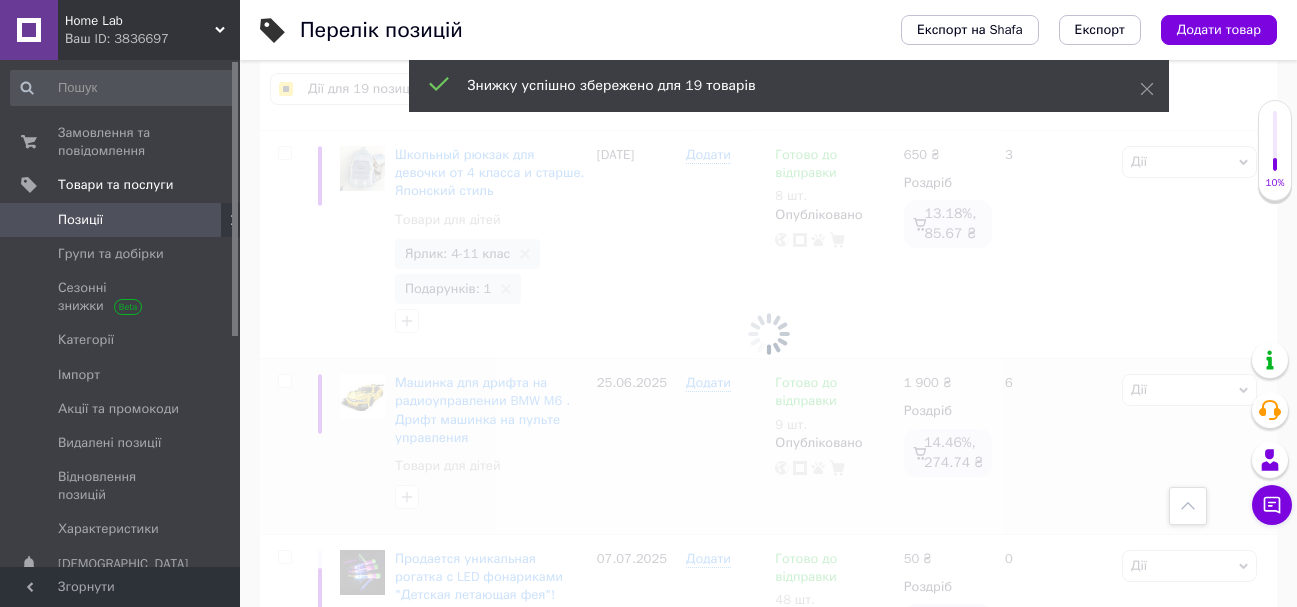 checkbox on "false" 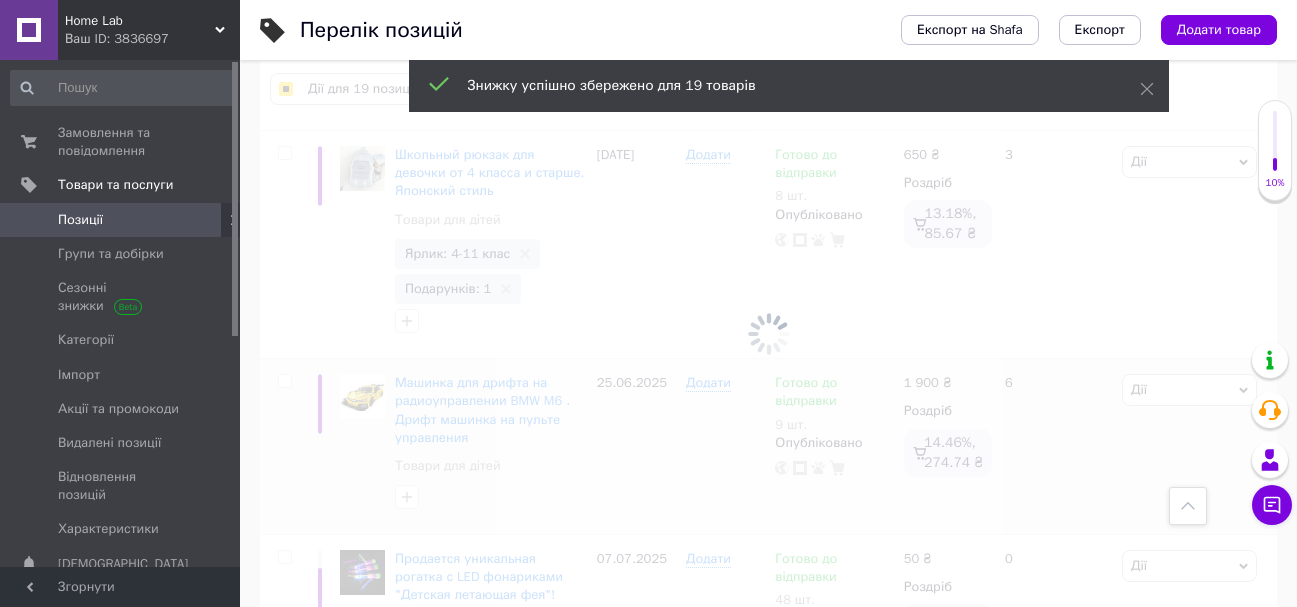 checkbox on "false" 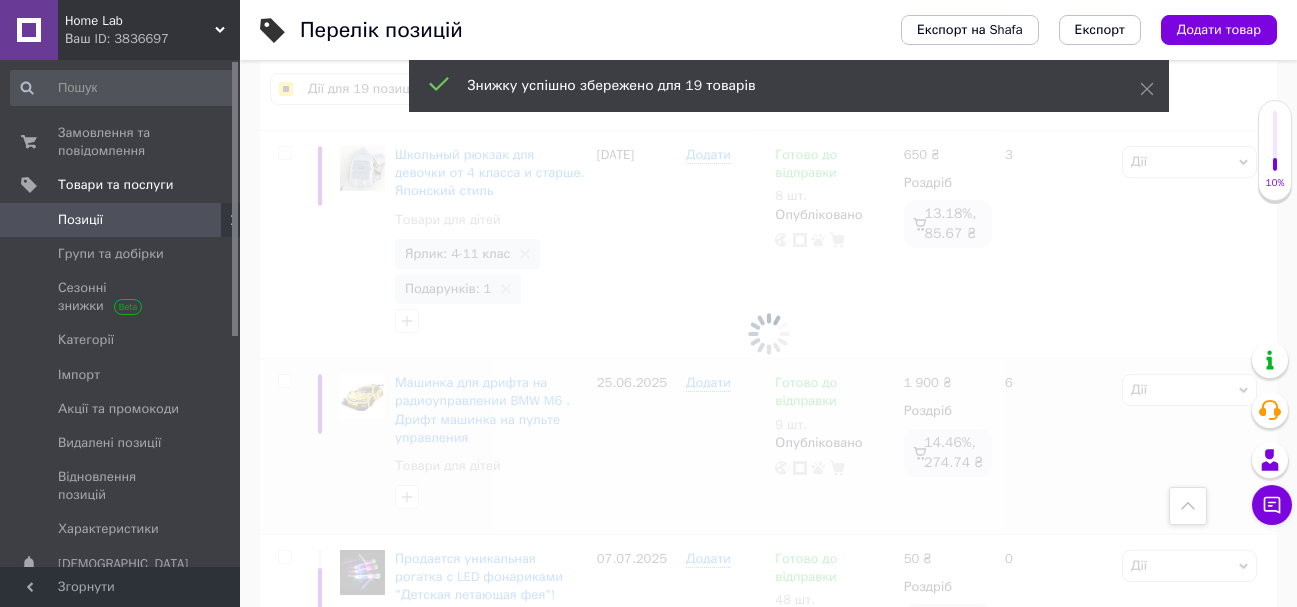 checkbox on "false" 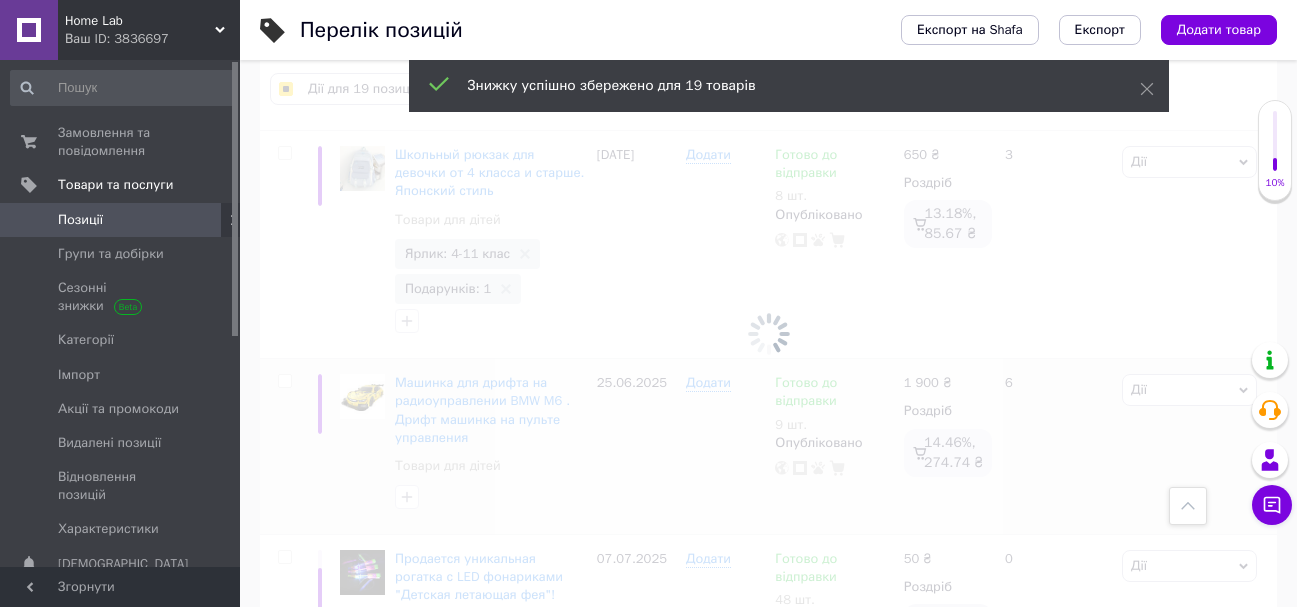 checkbox on "false" 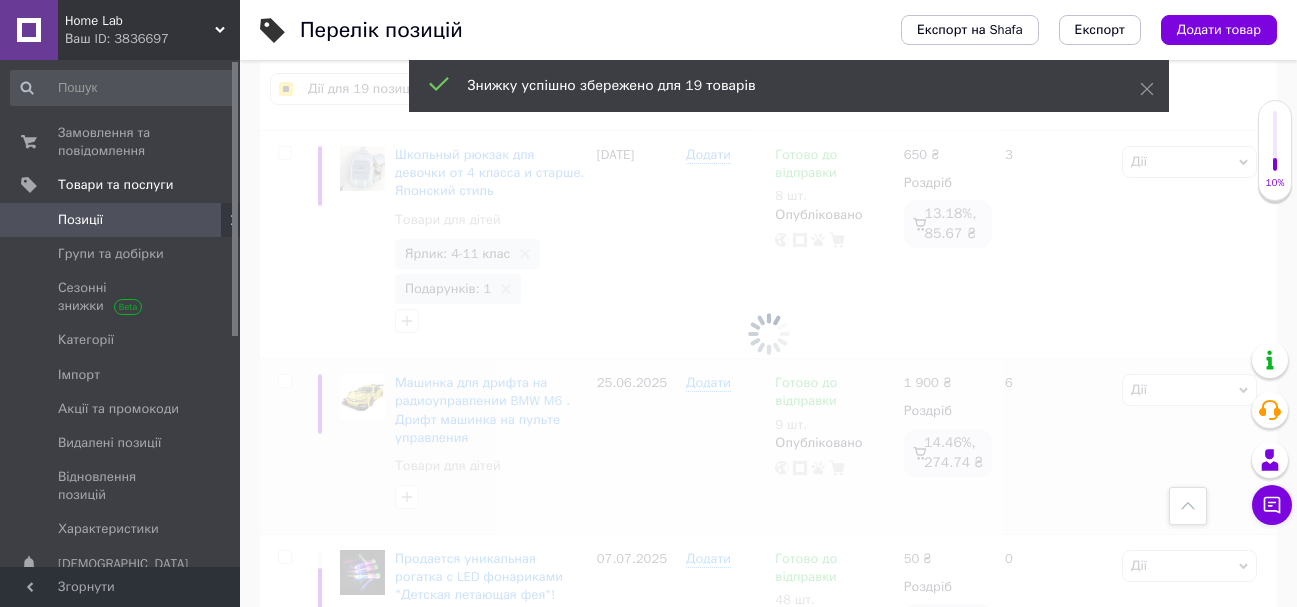 checkbox on "false" 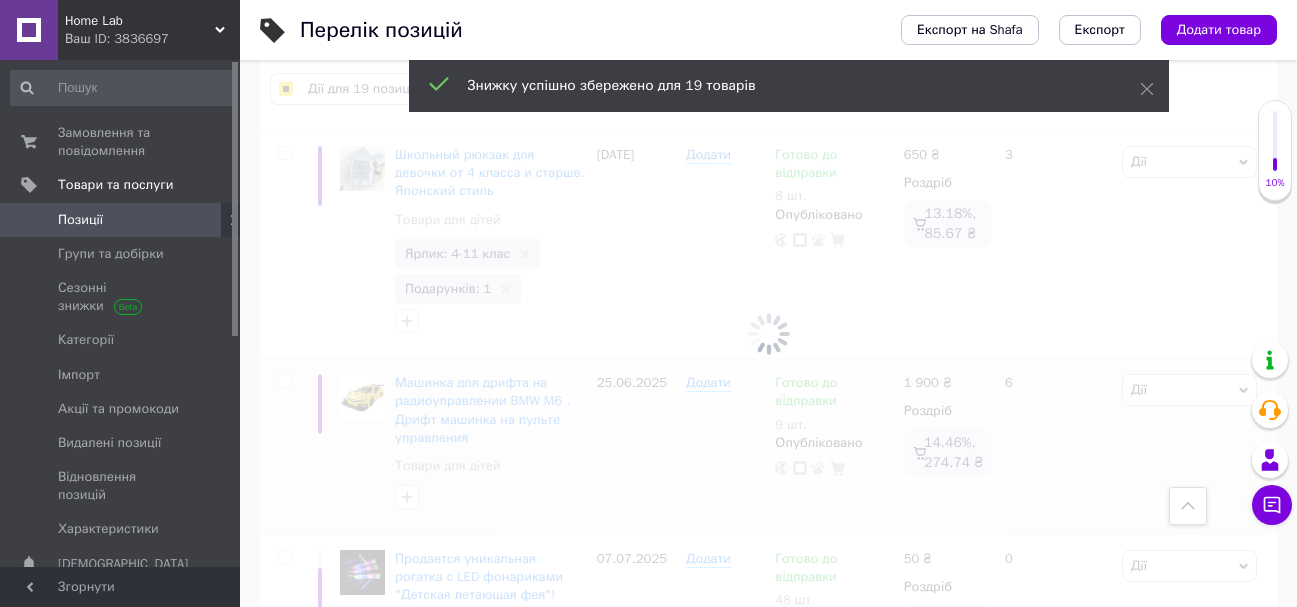 checkbox on "false" 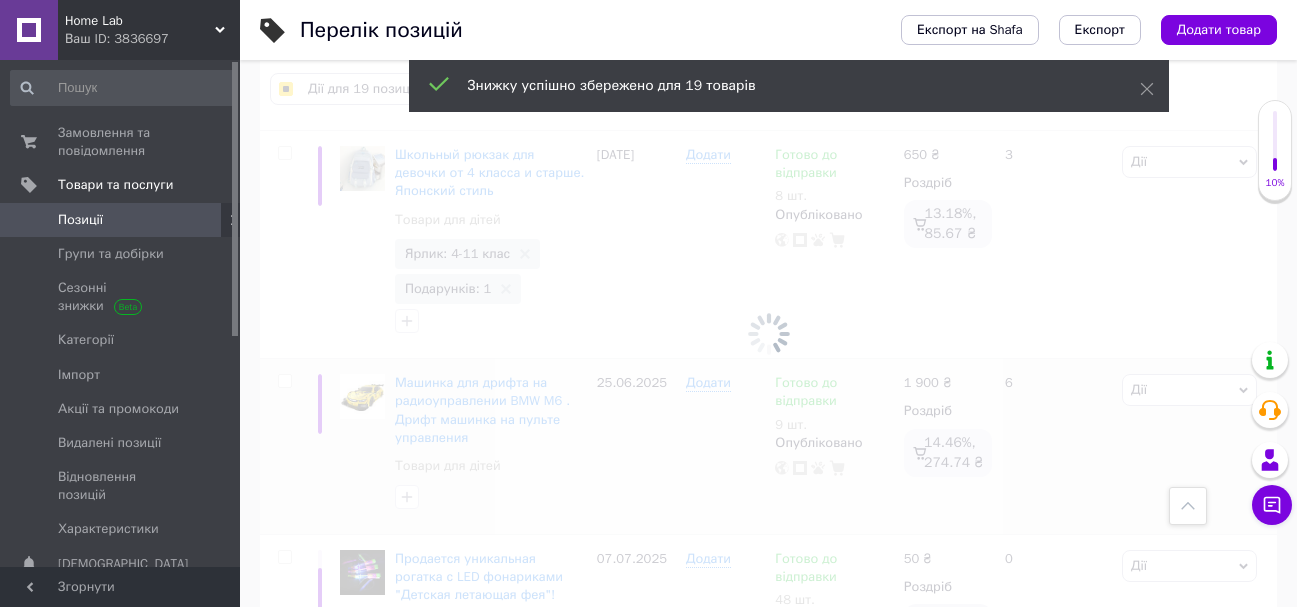 checkbox on "false" 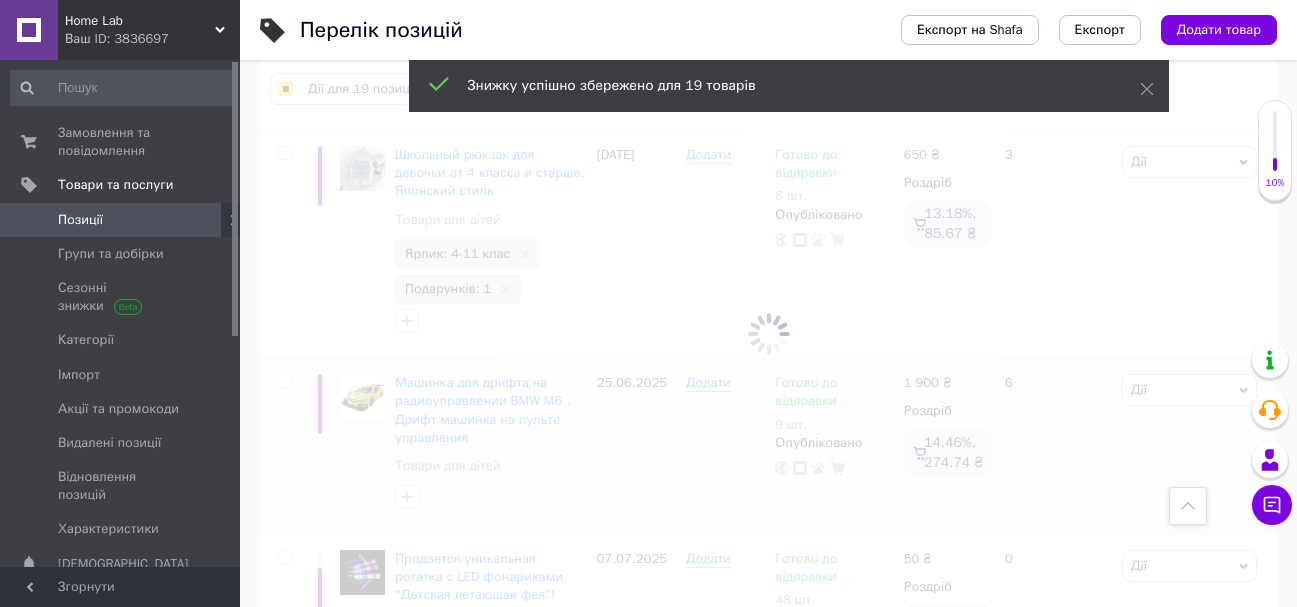 checkbox on "false" 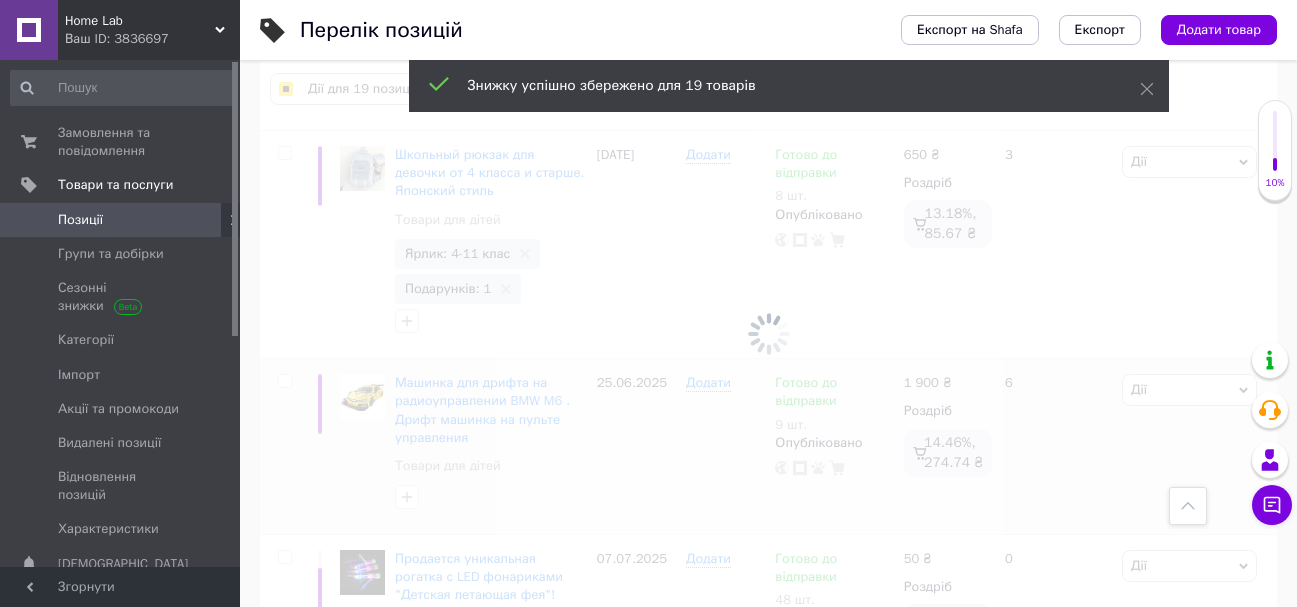 checkbox on "false" 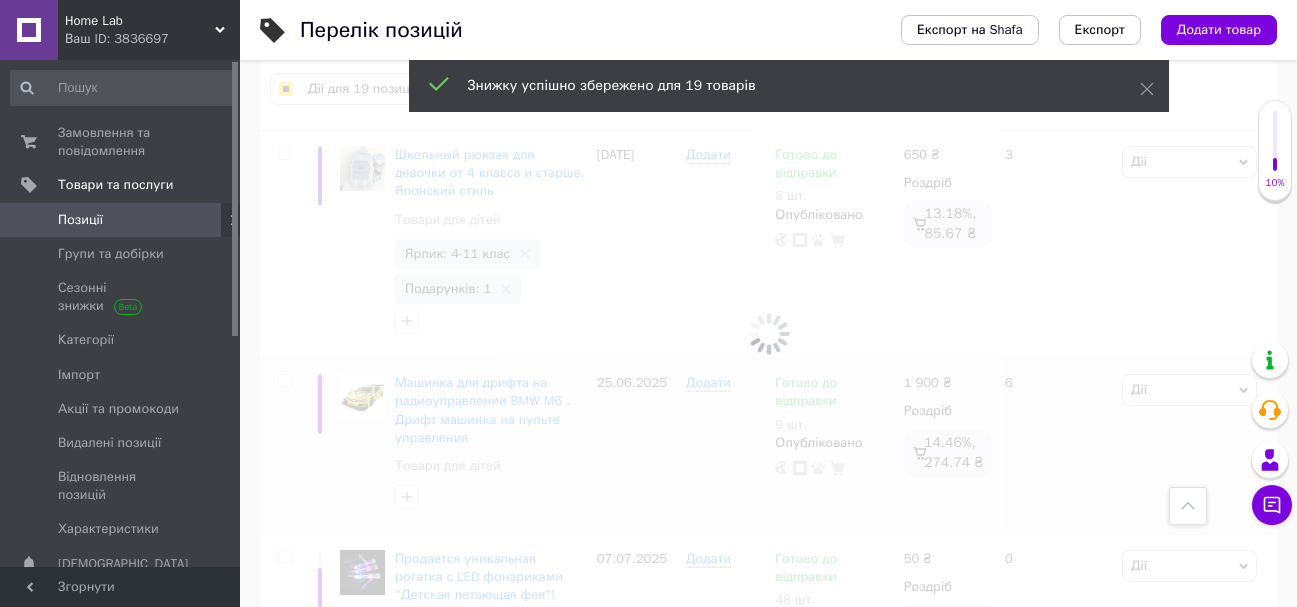 checkbox on "false" 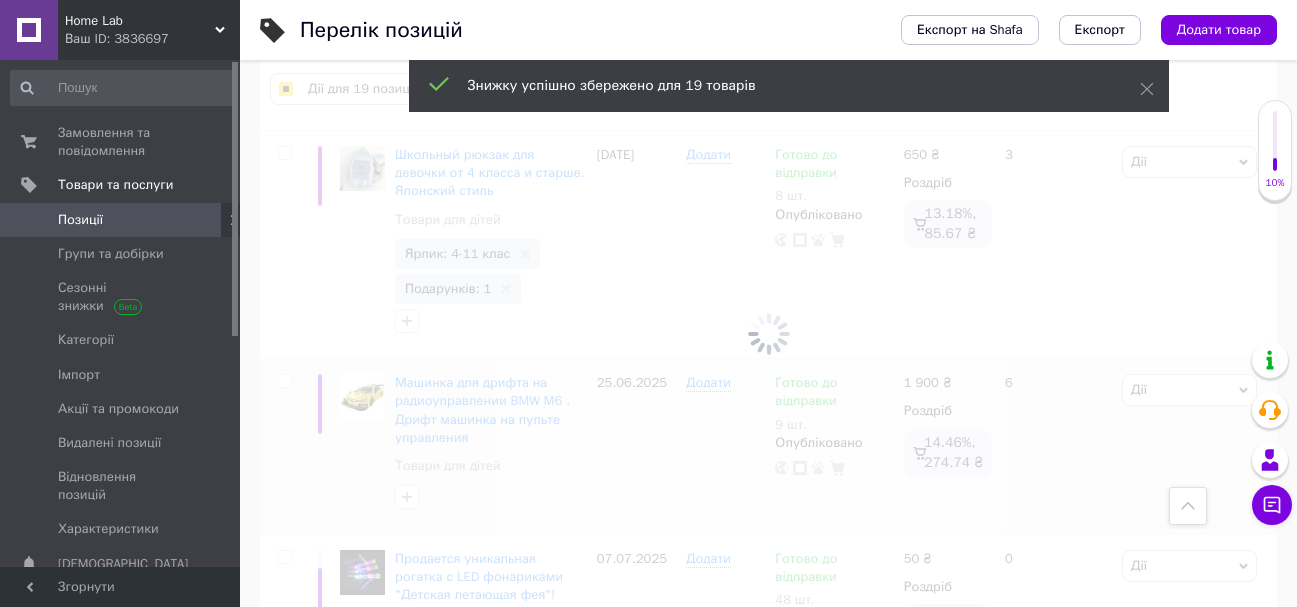 checkbox on "false" 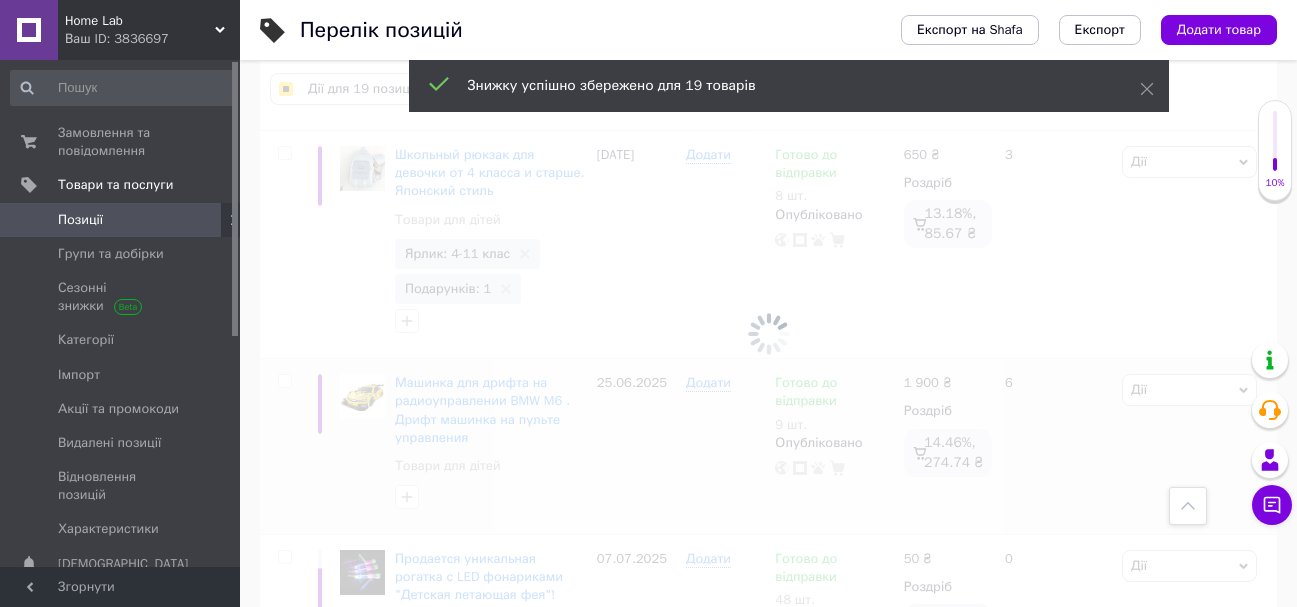 checkbox on "false" 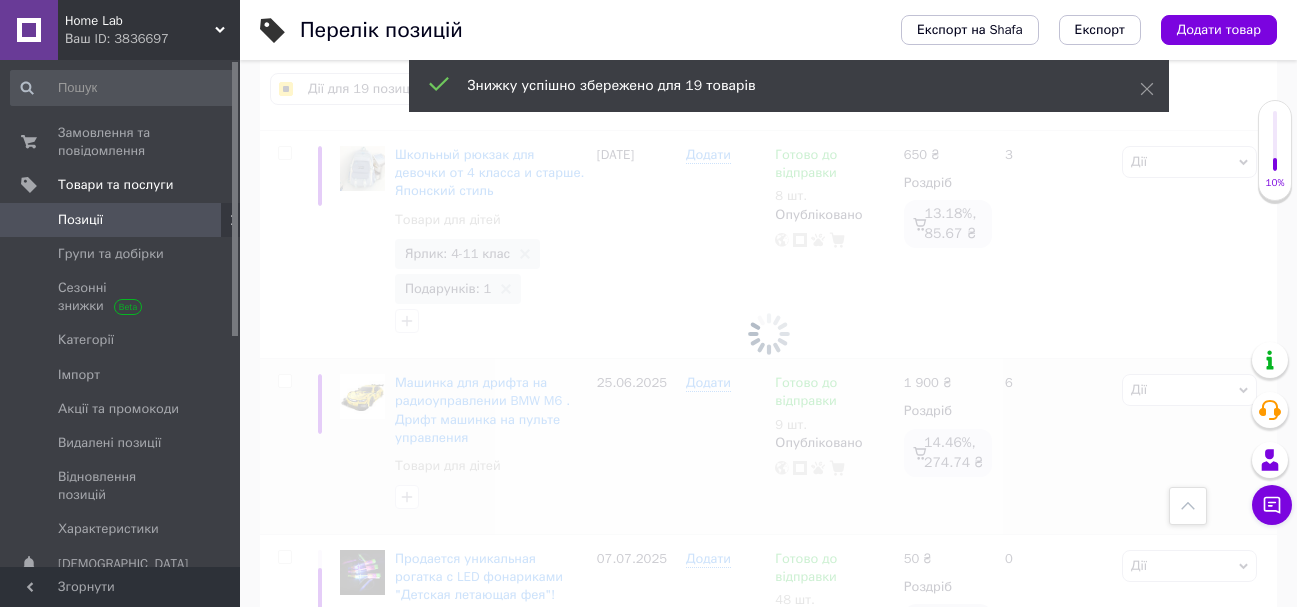 checkbox on "false" 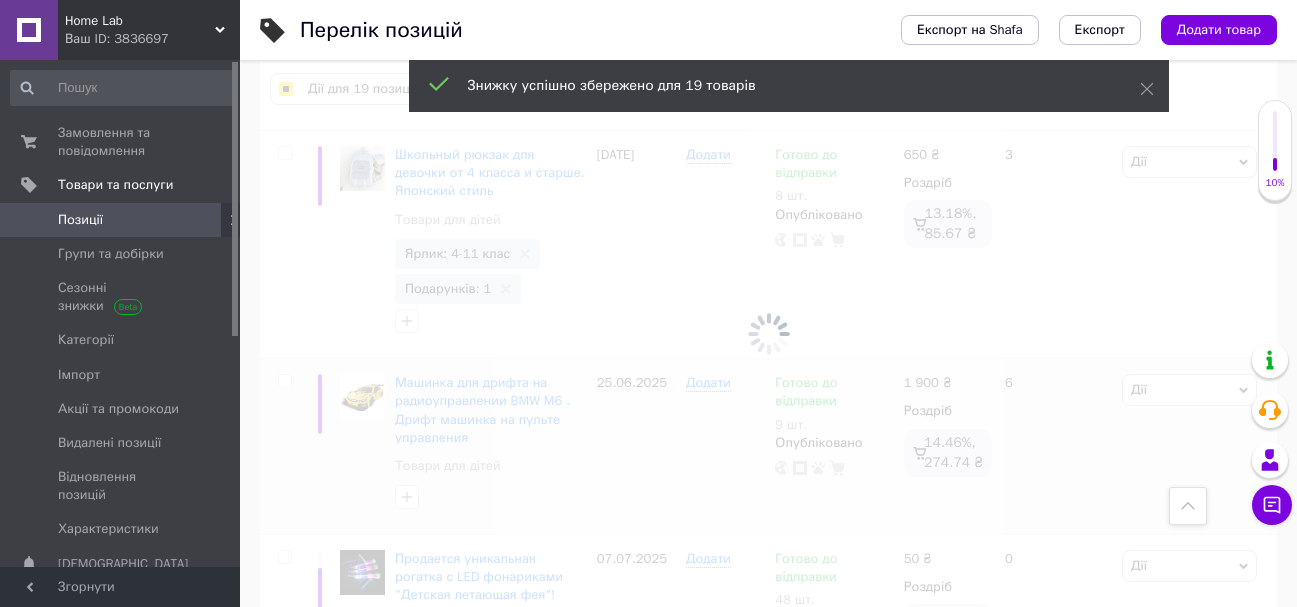 checkbox on "false" 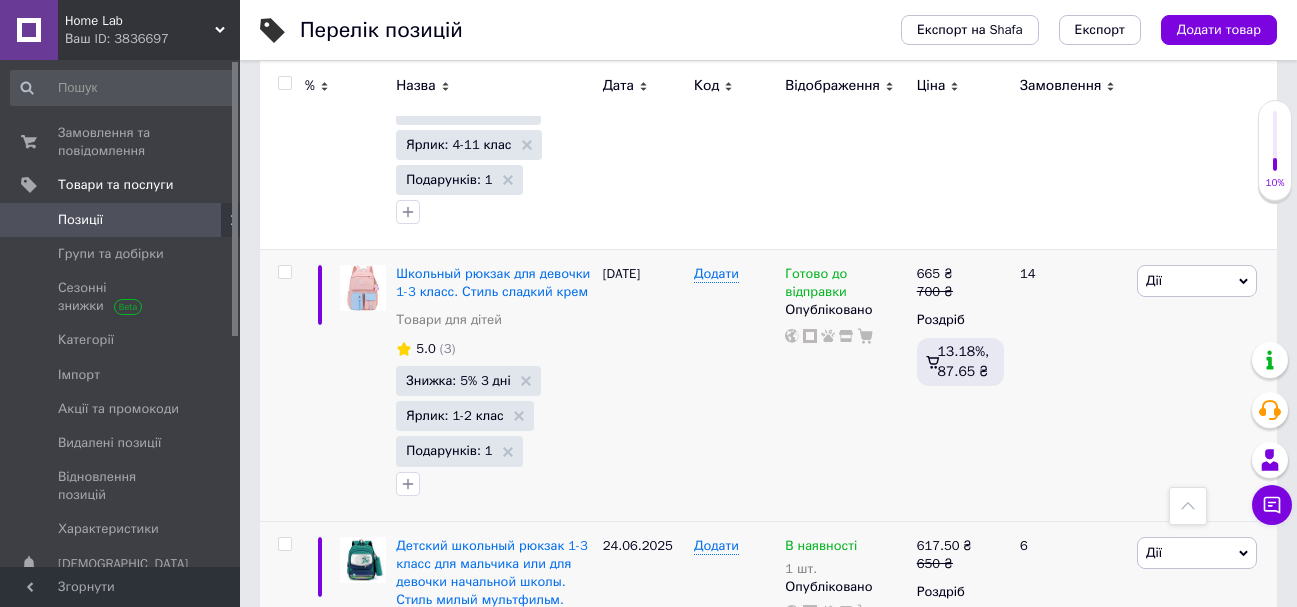 scroll, scrollTop: 4828, scrollLeft: 0, axis: vertical 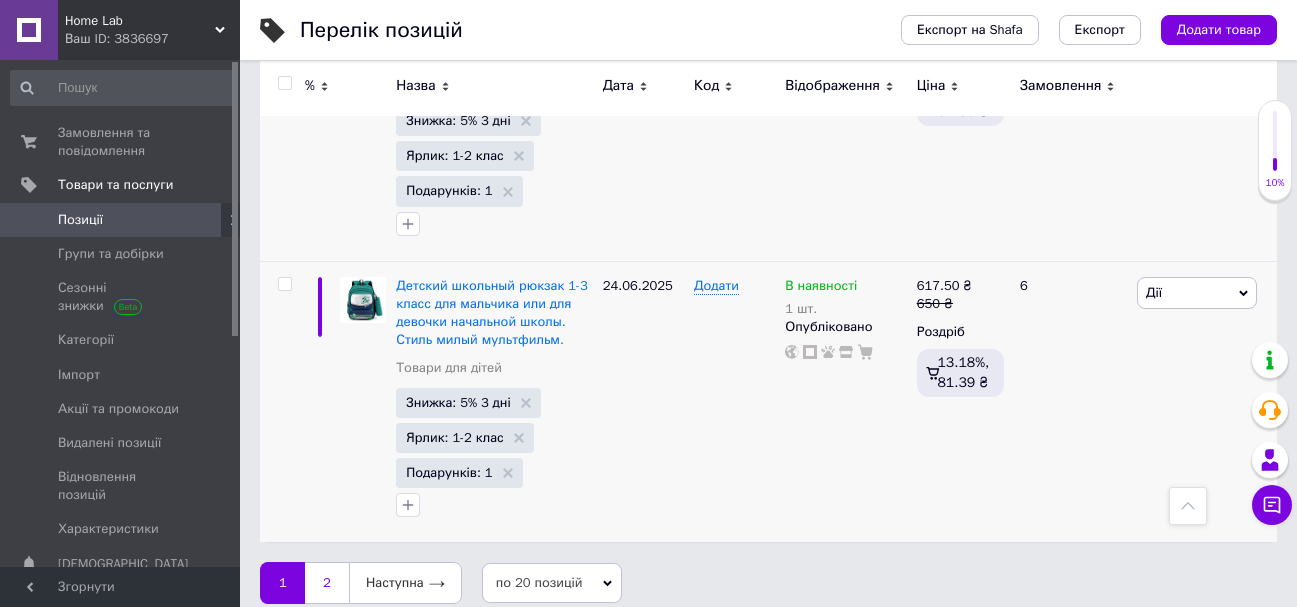click on "2" at bounding box center (327, 583) 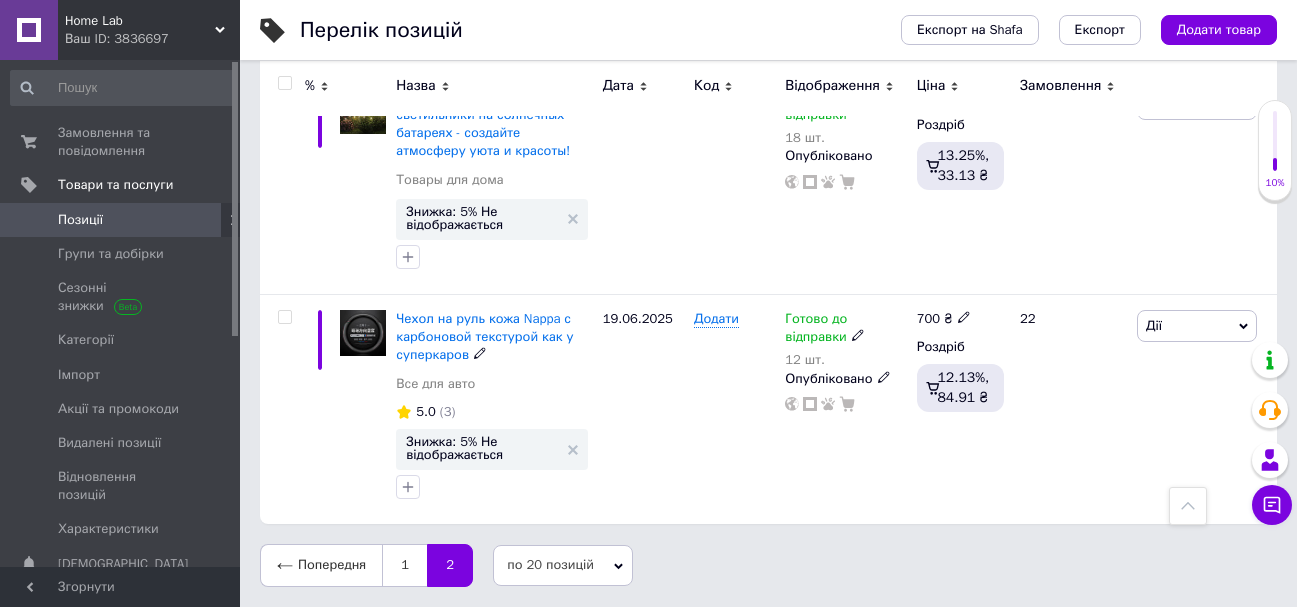 scroll, scrollTop: 1719, scrollLeft: 0, axis: vertical 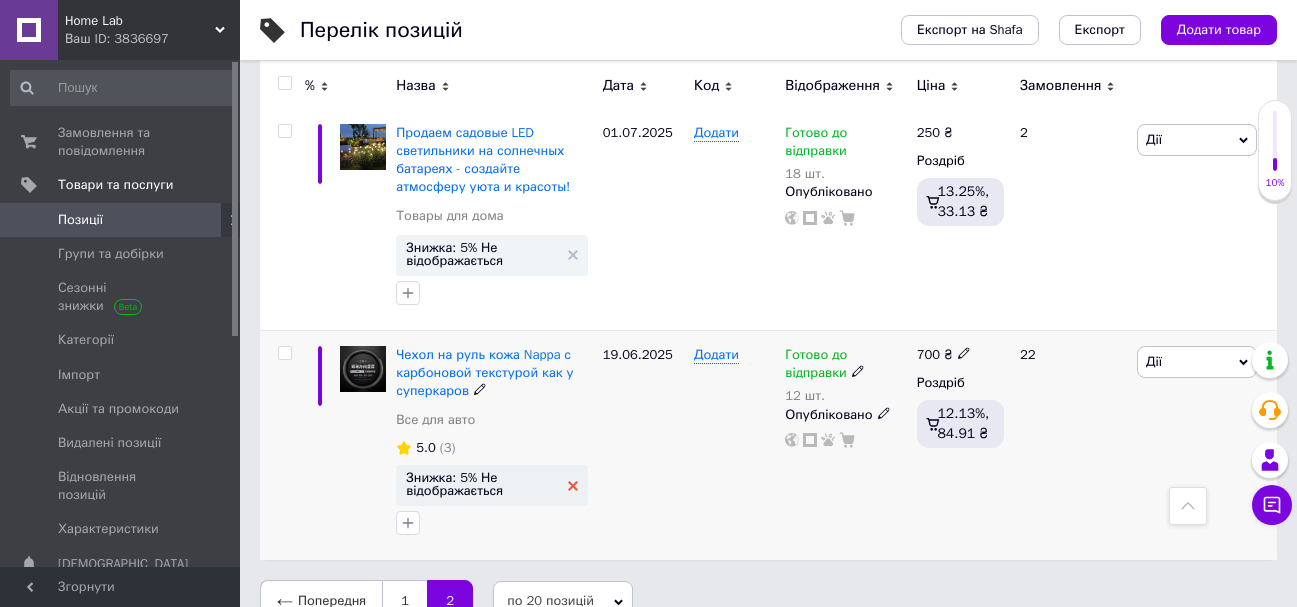 click 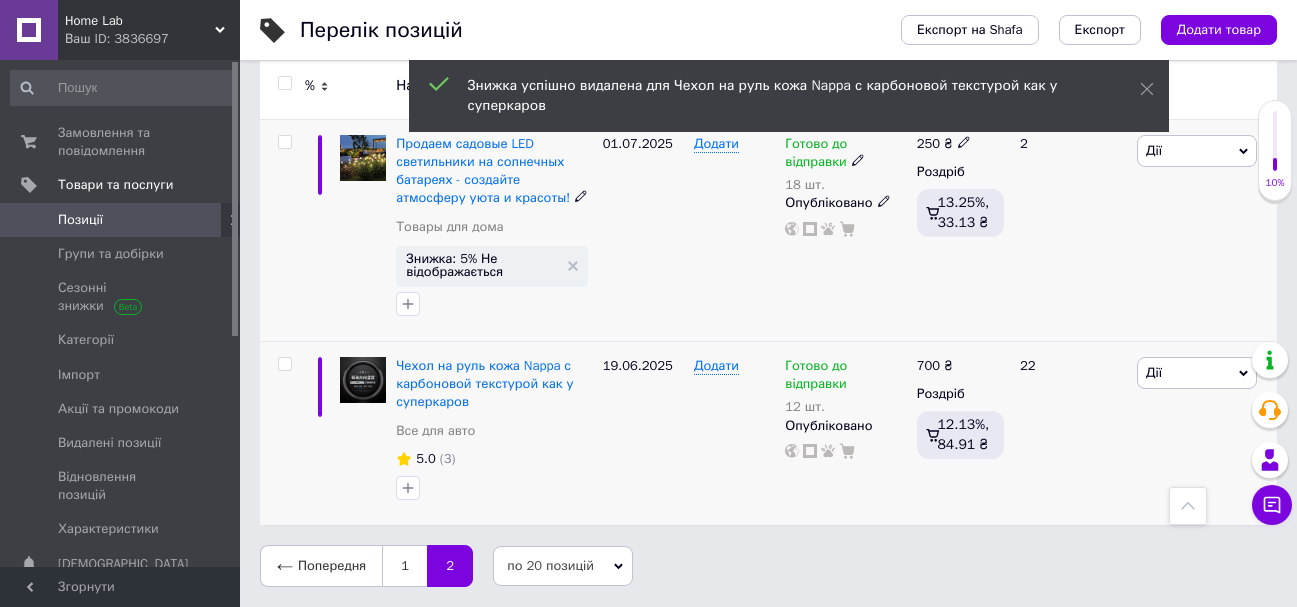 scroll, scrollTop: 1673, scrollLeft: 0, axis: vertical 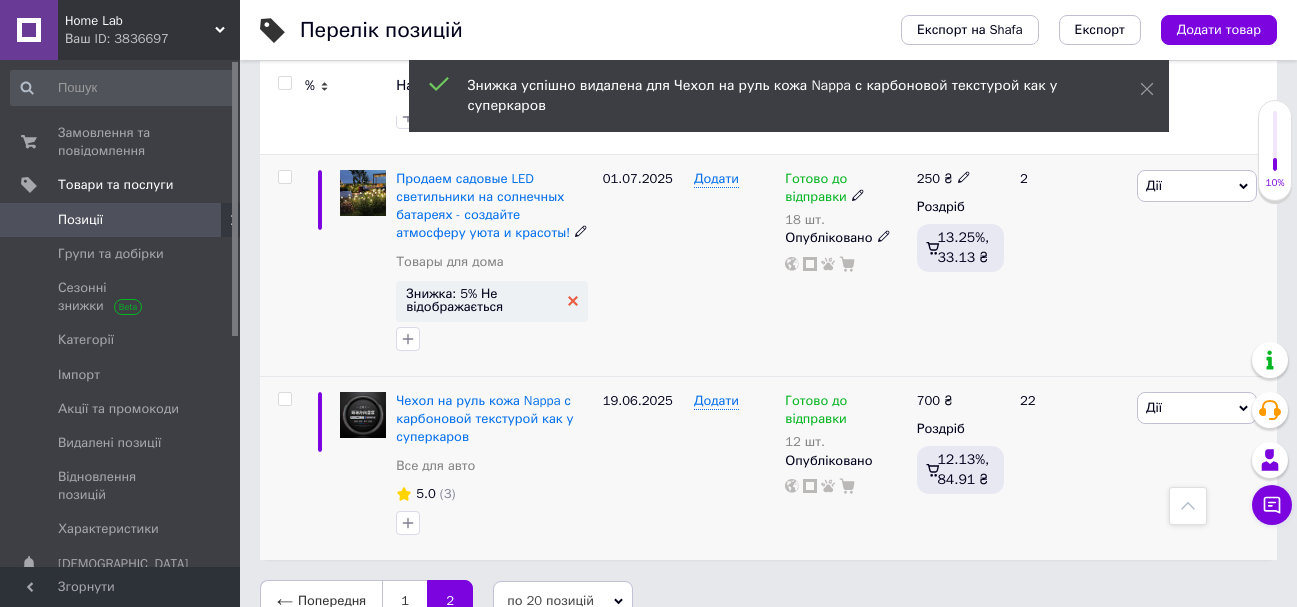 click 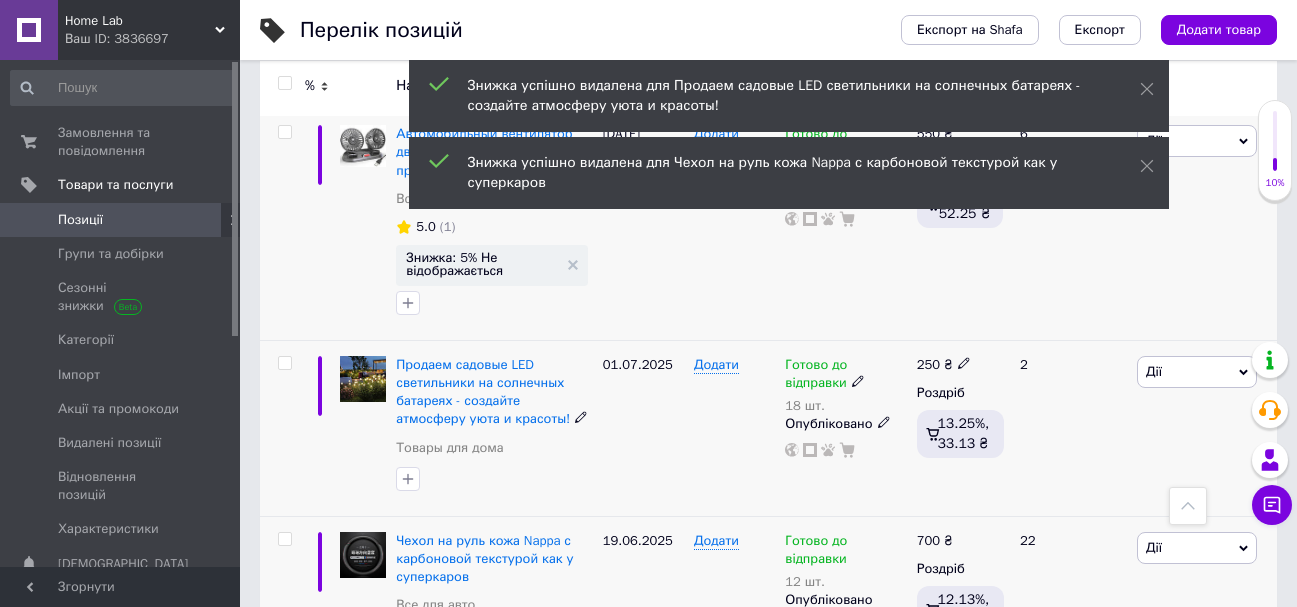 scroll, scrollTop: 1326, scrollLeft: 0, axis: vertical 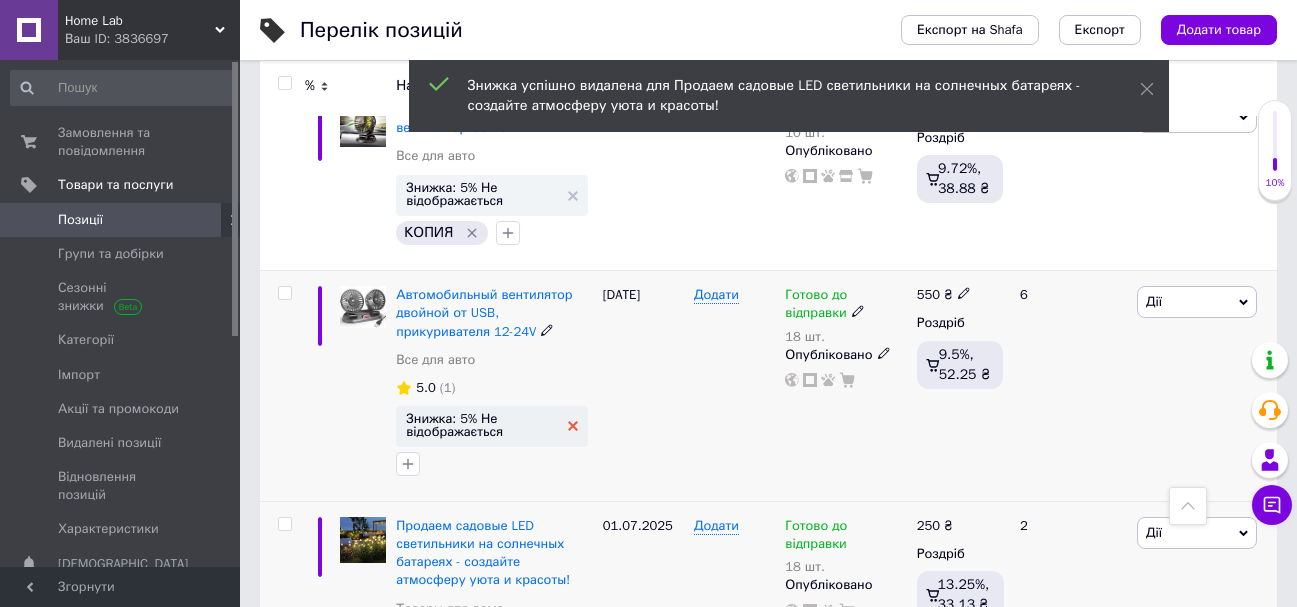 click 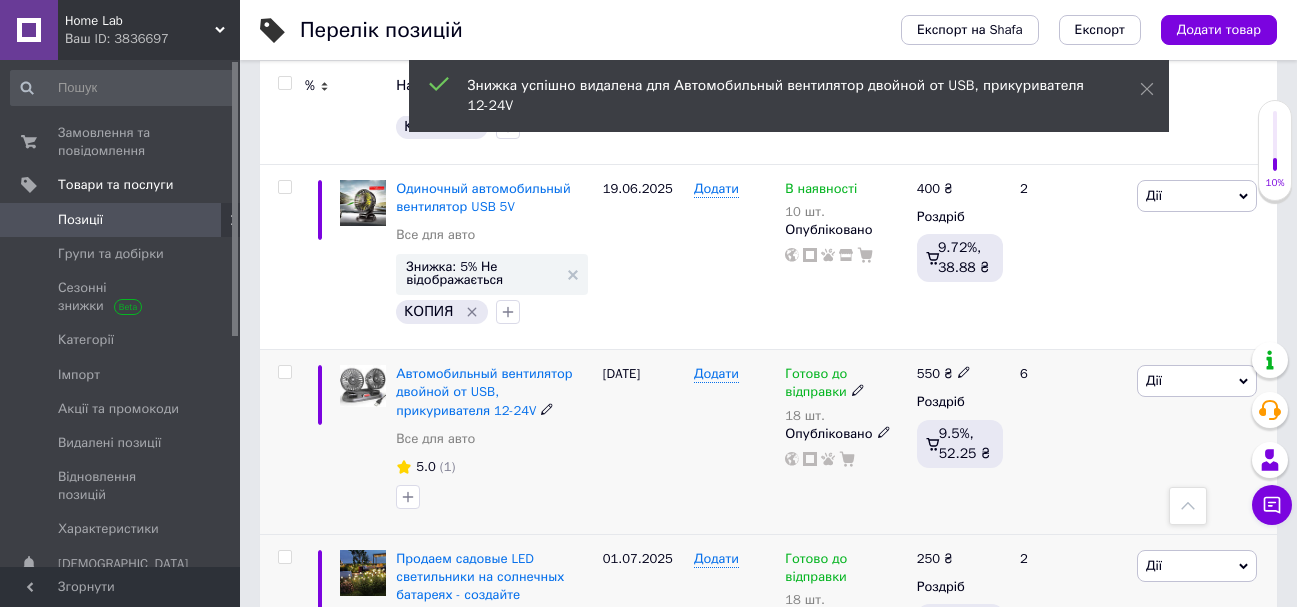 scroll, scrollTop: 1126, scrollLeft: 0, axis: vertical 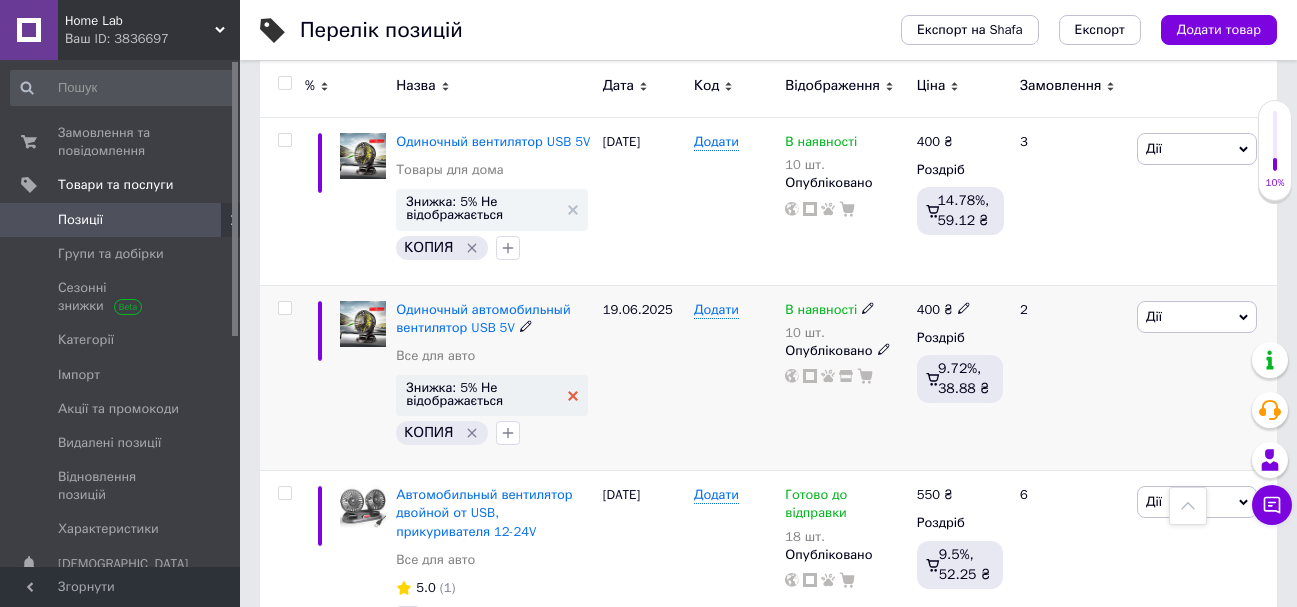 click 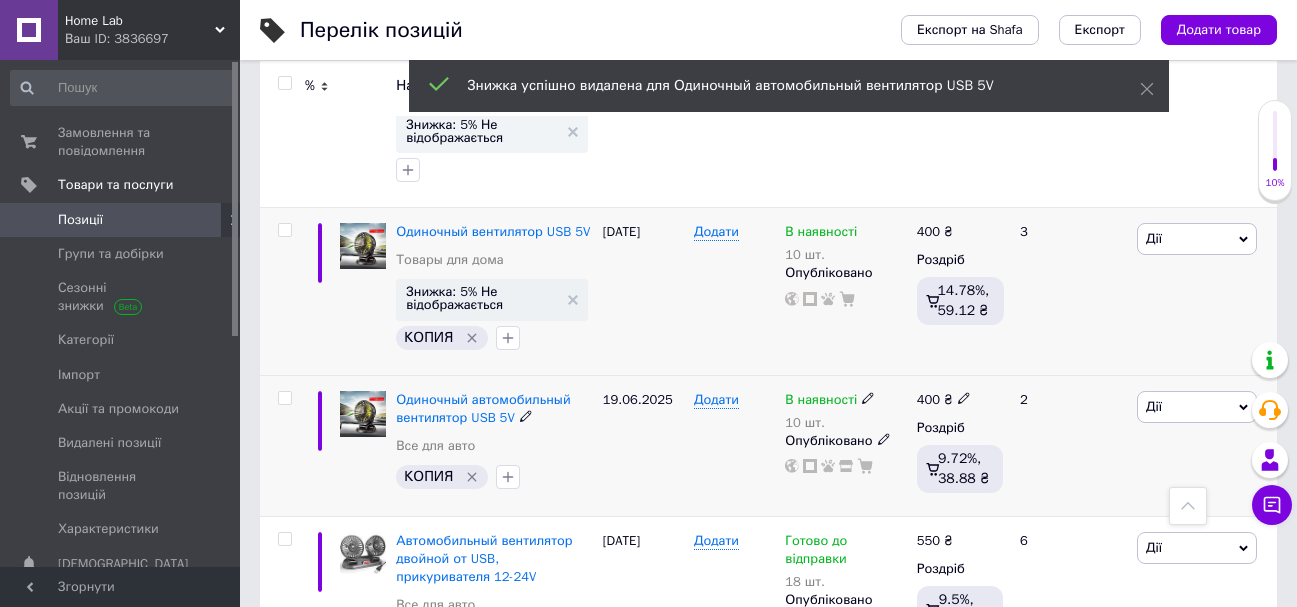 scroll, scrollTop: 926, scrollLeft: 0, axis: vertical 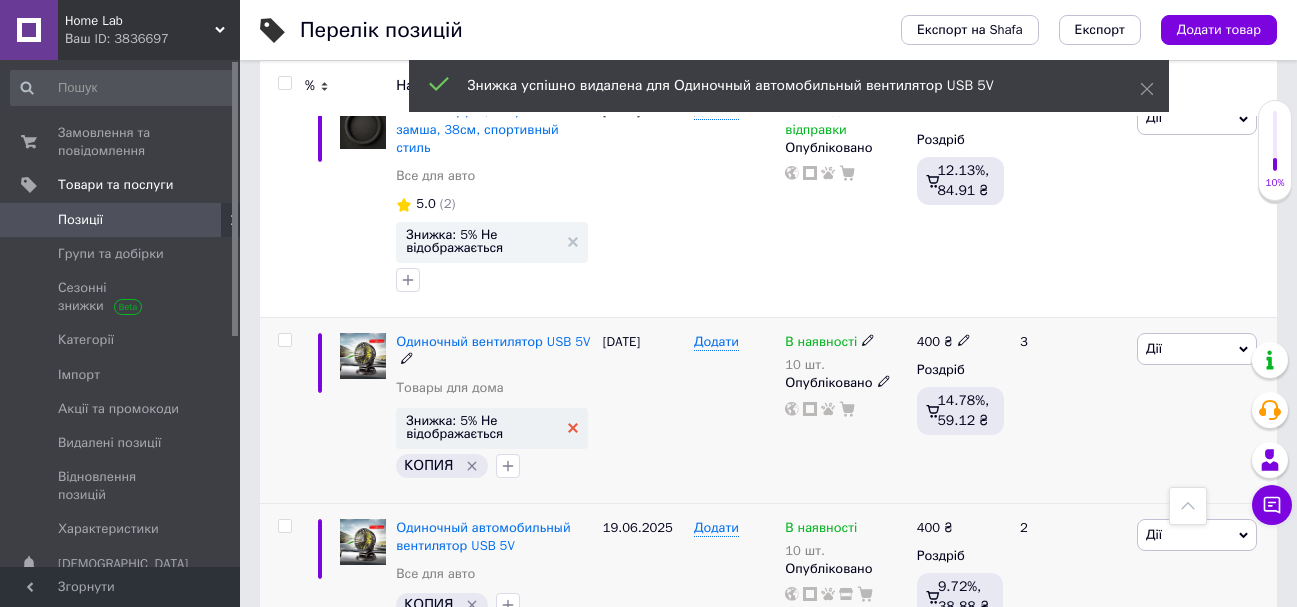 click 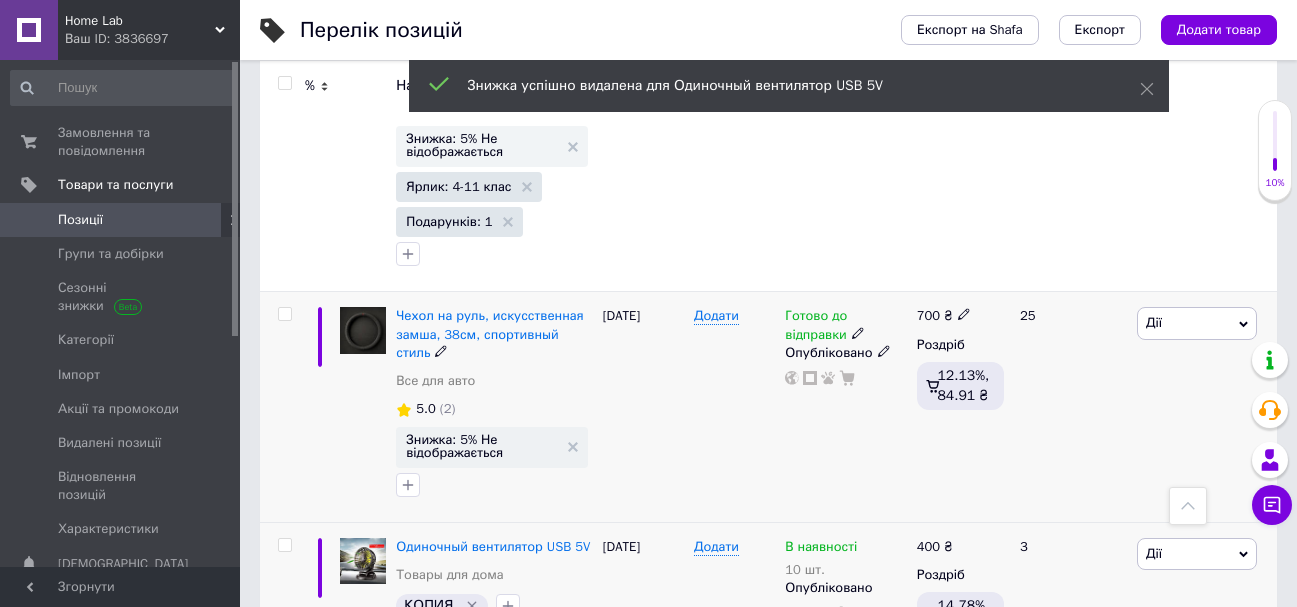 scroll, scrollTop: 726, scrollLeft: 0, axis: vertical 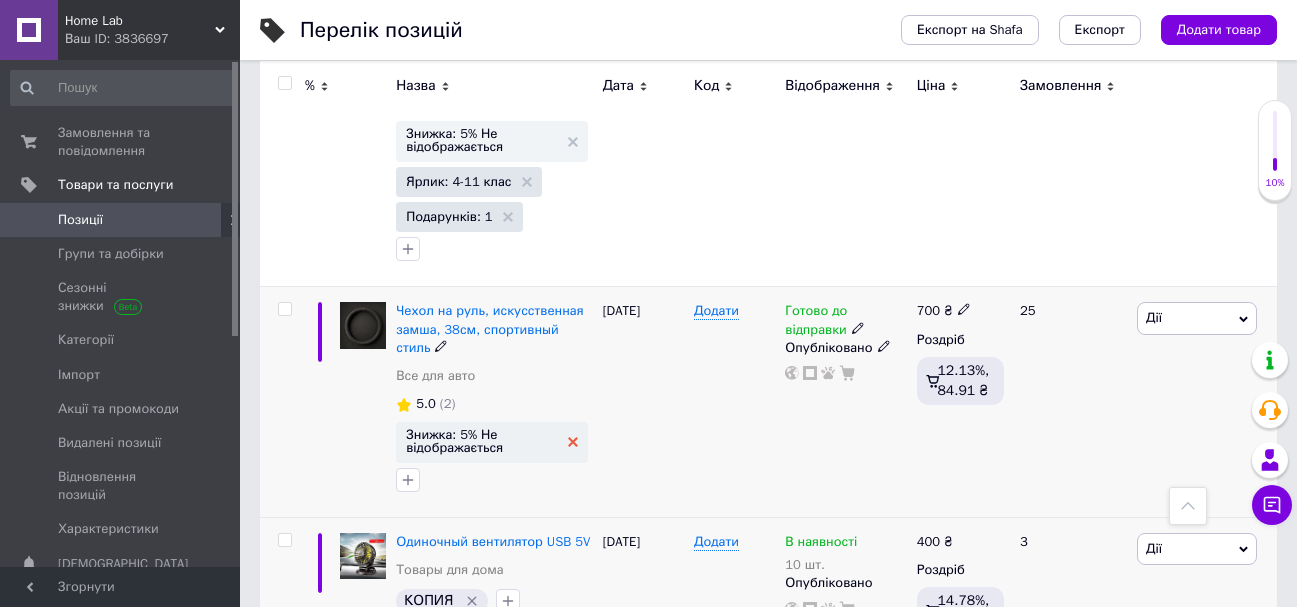 click 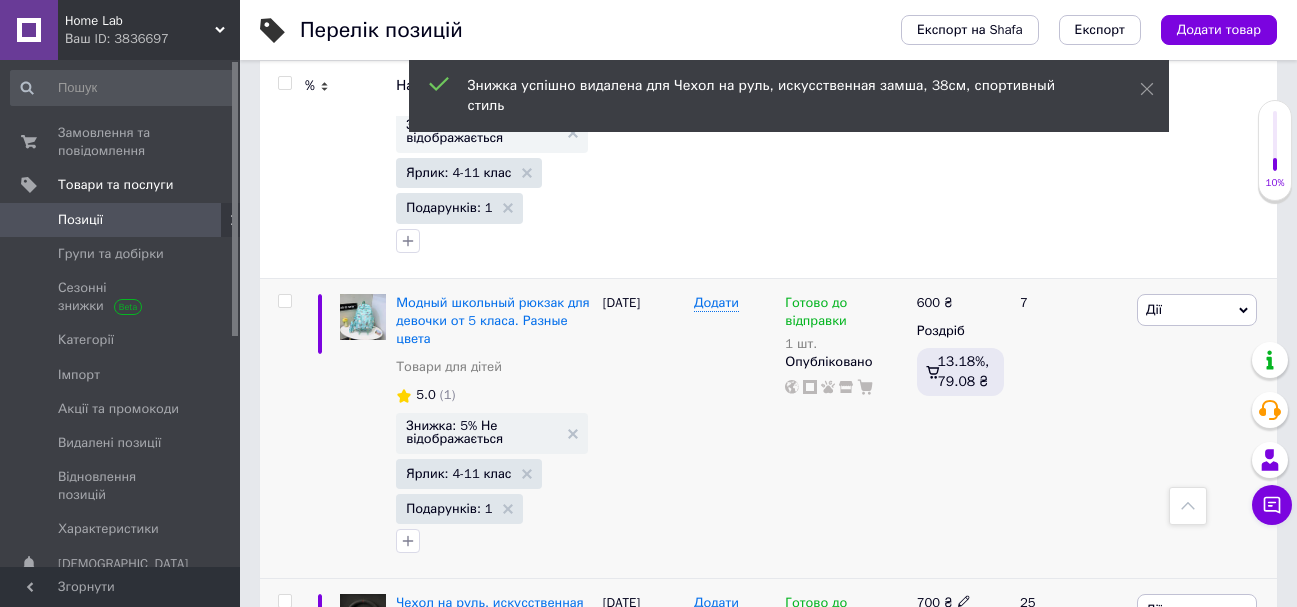 scroll, scrollTop: 426, scrollLeft: 0, axis: vertical 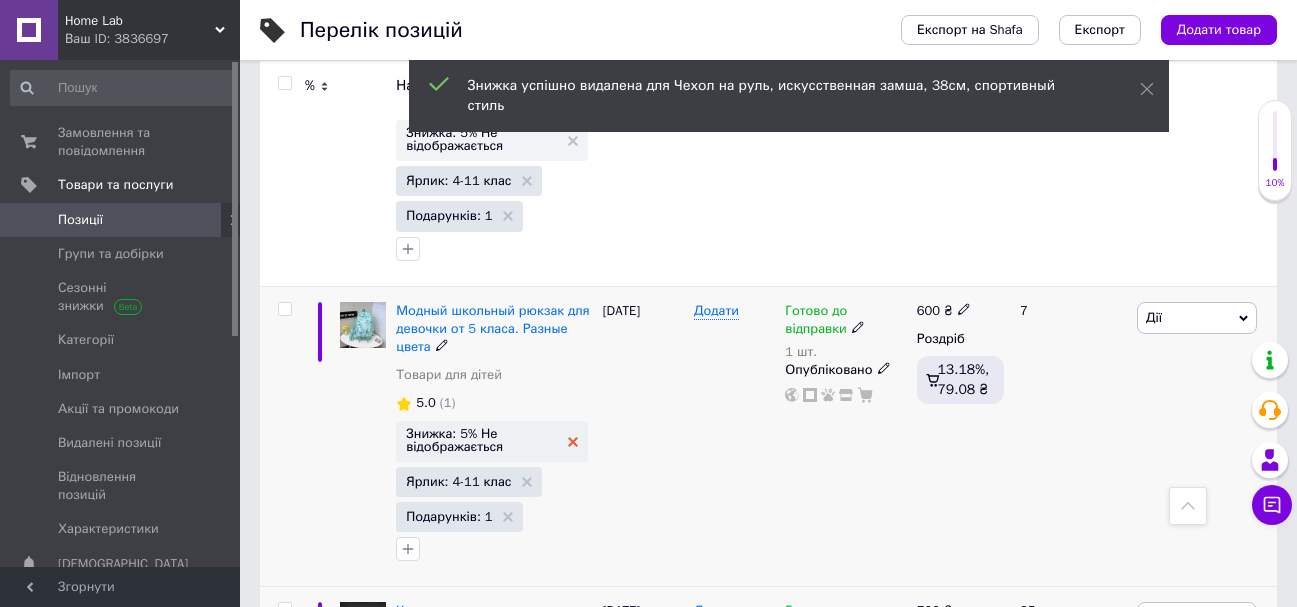 click 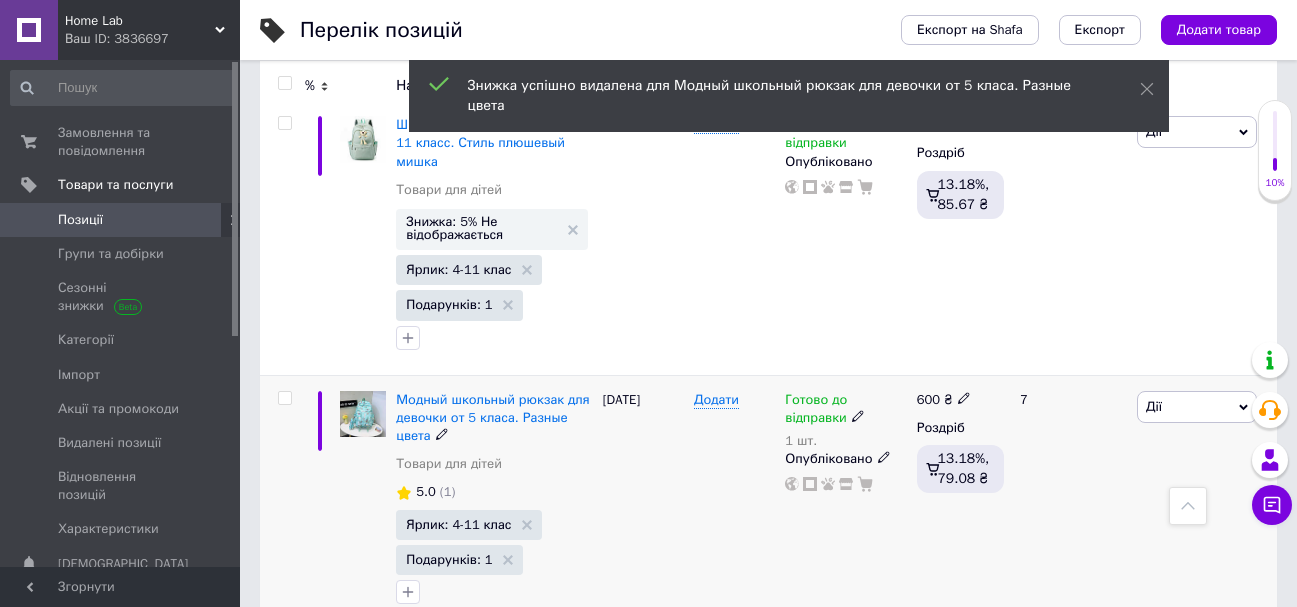 scroll, scrollTop: 126, scrollLeft: 0, axis: vertical 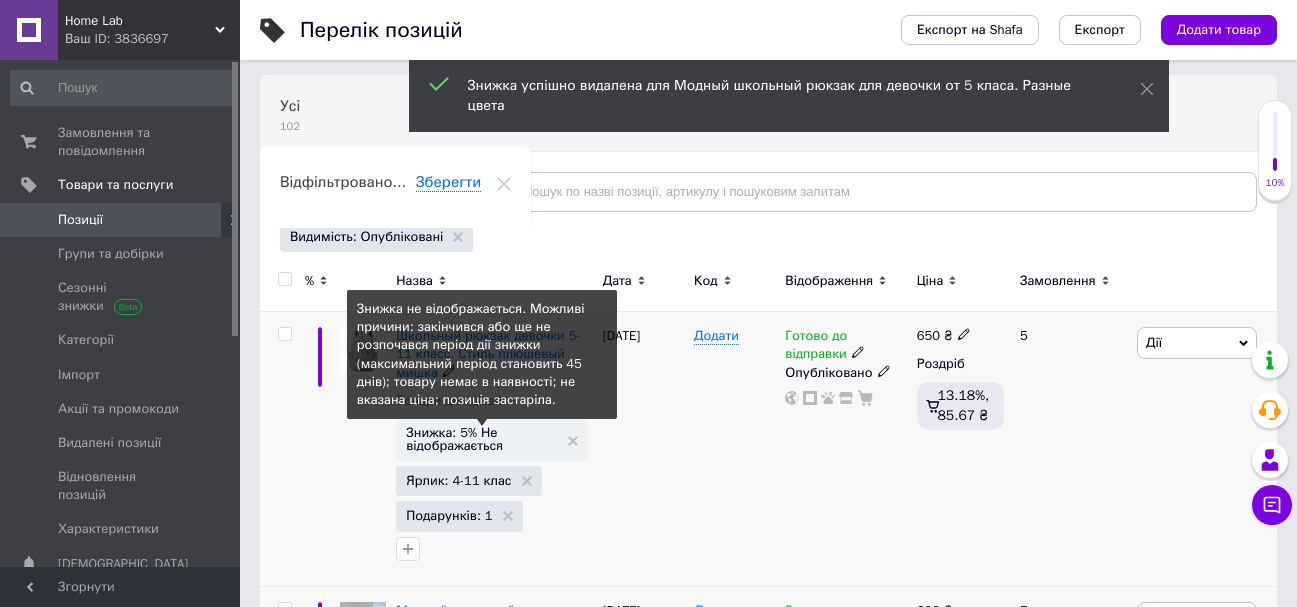 click on "Знижка: 5% Не відображається" at bounding box center (491, 439) 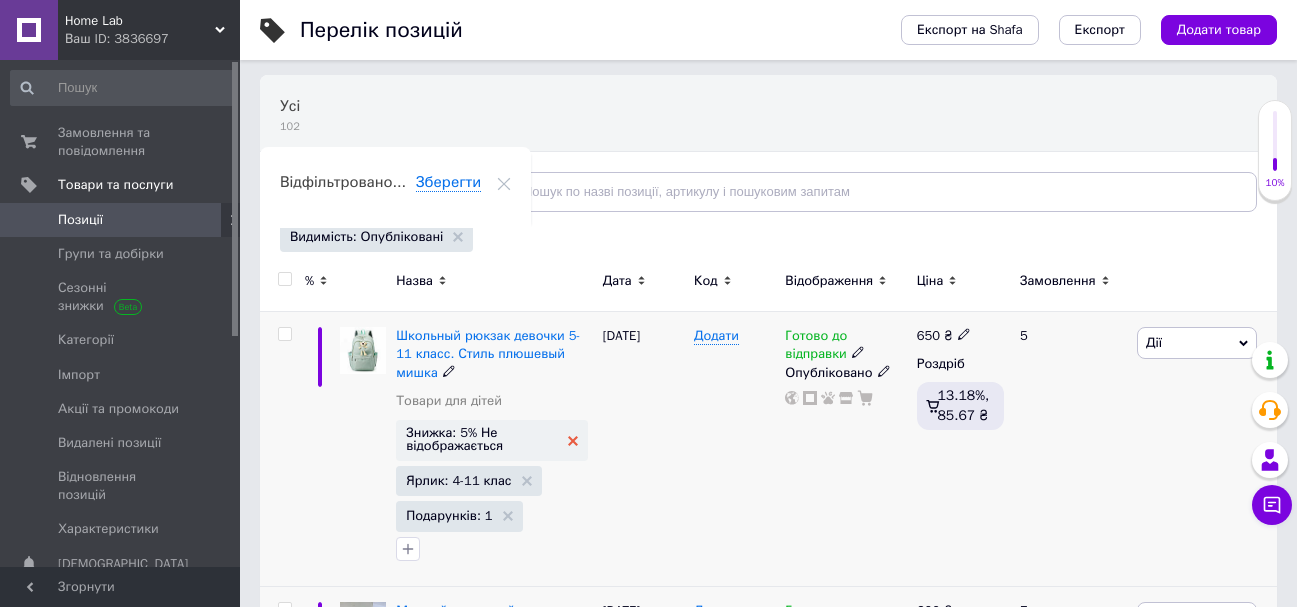 click 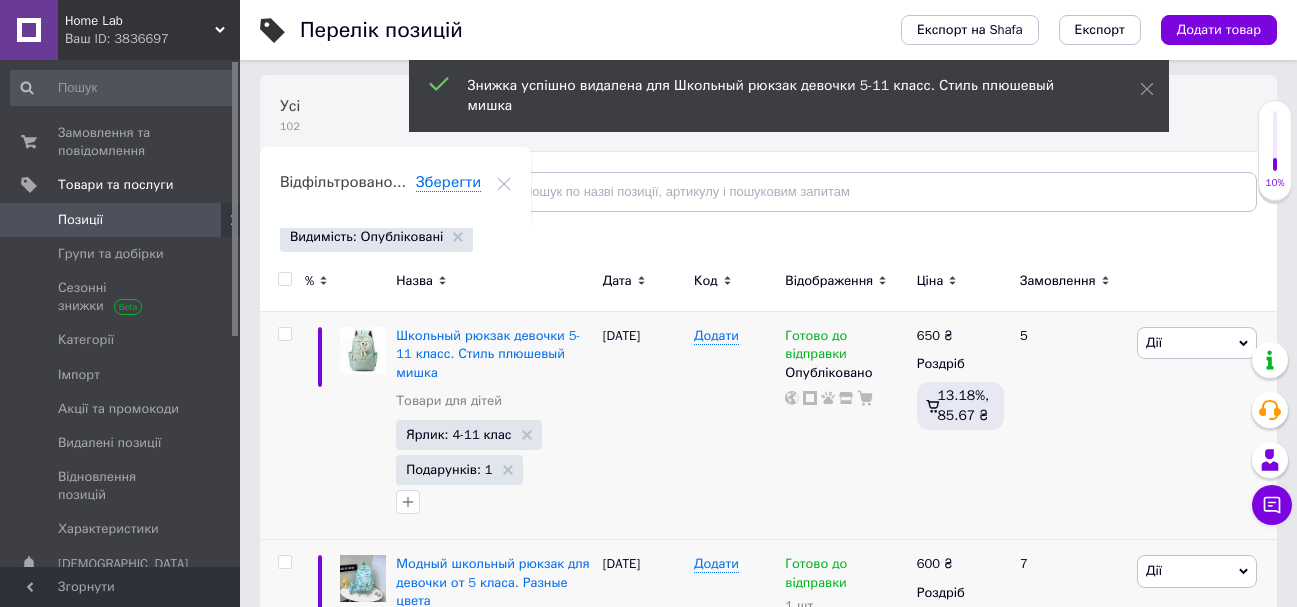 click at bounding box center [284, 279] 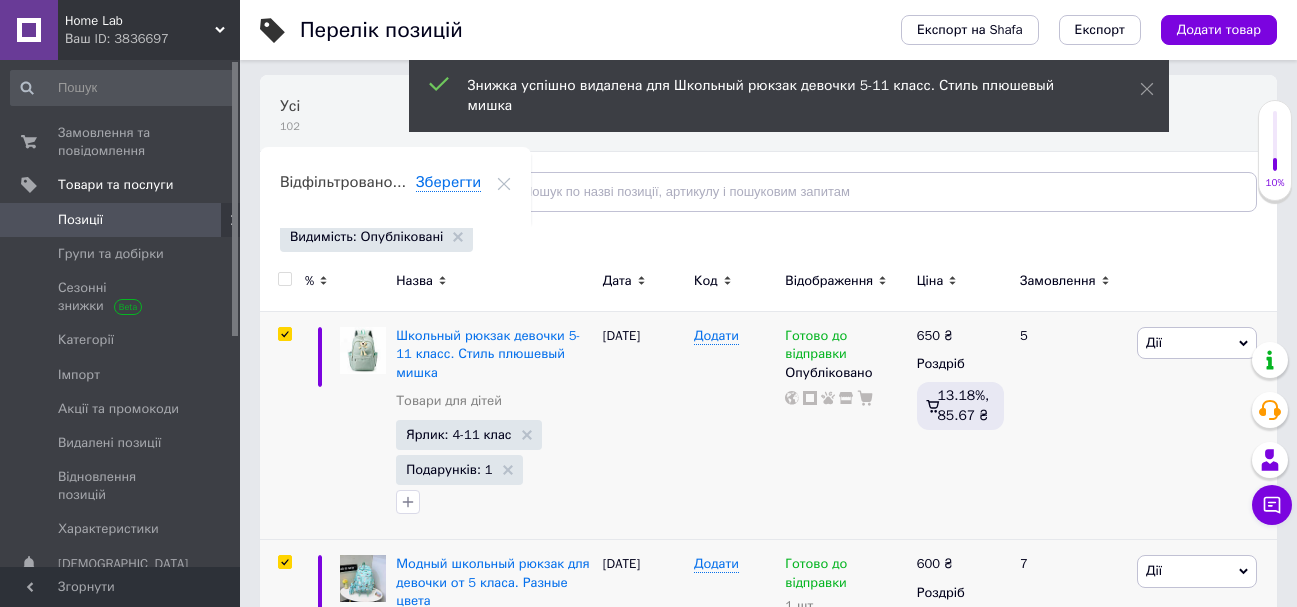checkbox on "true" 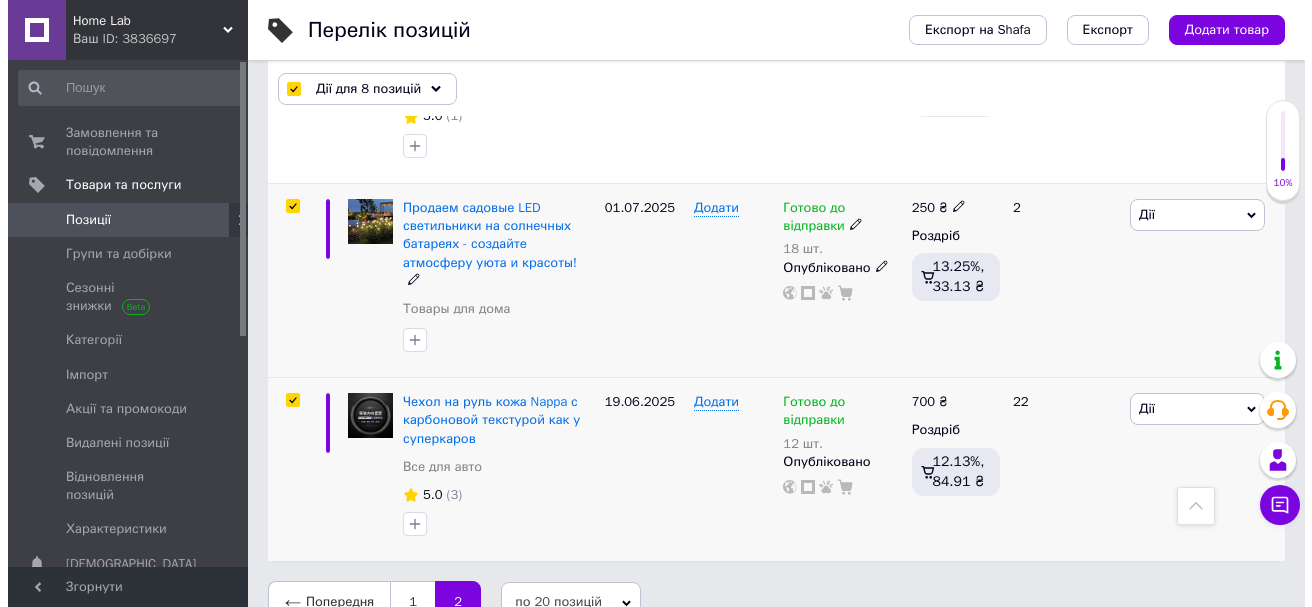 scroll, scrollTop: 1389, scrollLeft: 0, axis: vertical 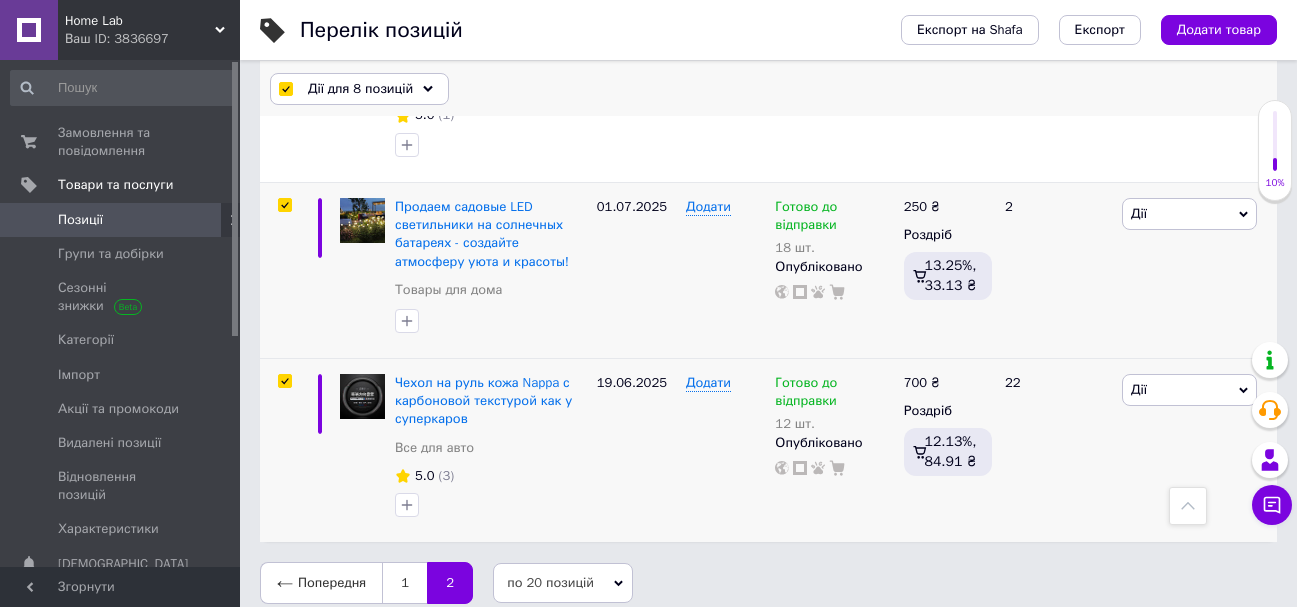click on "Дії для 8 позицій" at bounding box center [360, 89] 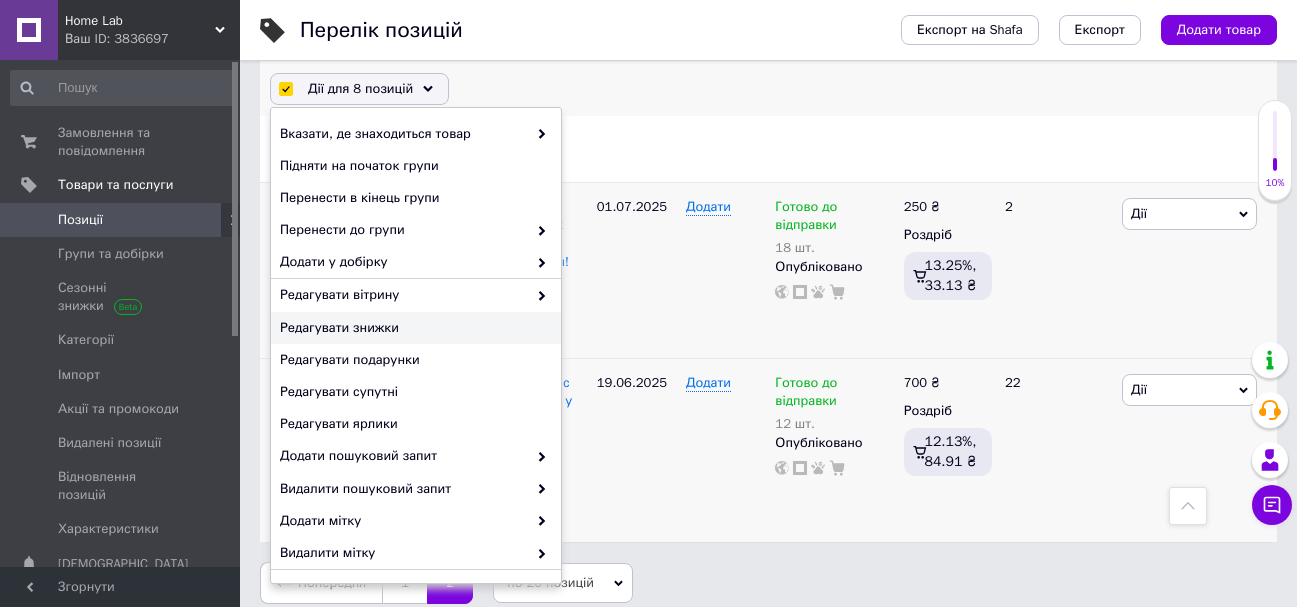 click on "Редагувати знижки" at bounding box center [413, 328] 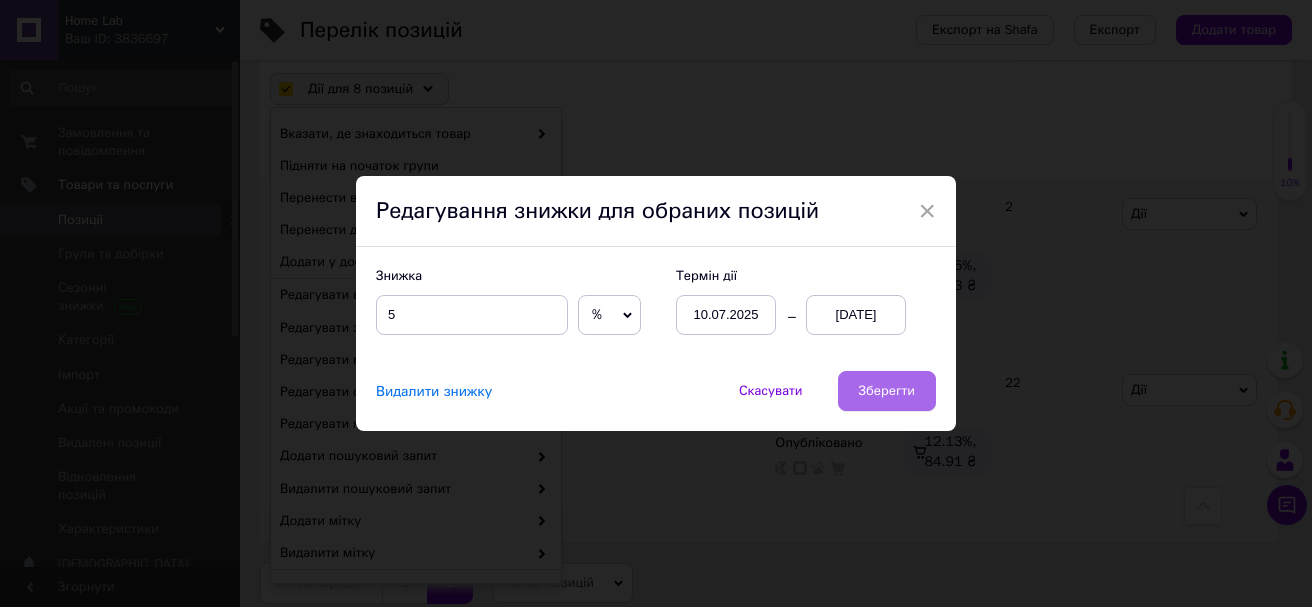 click on "Зберегти" at bounding box center (887, 391) 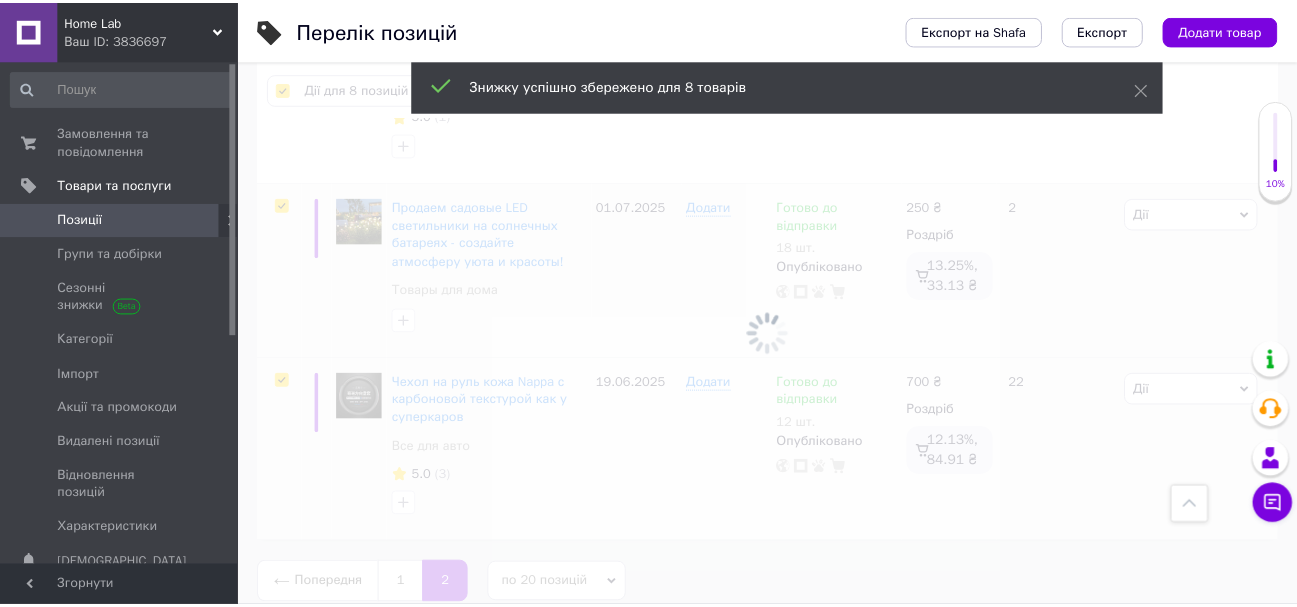 scroll, scrollTop: 1371, scrollLeft: 0, axis: vertical 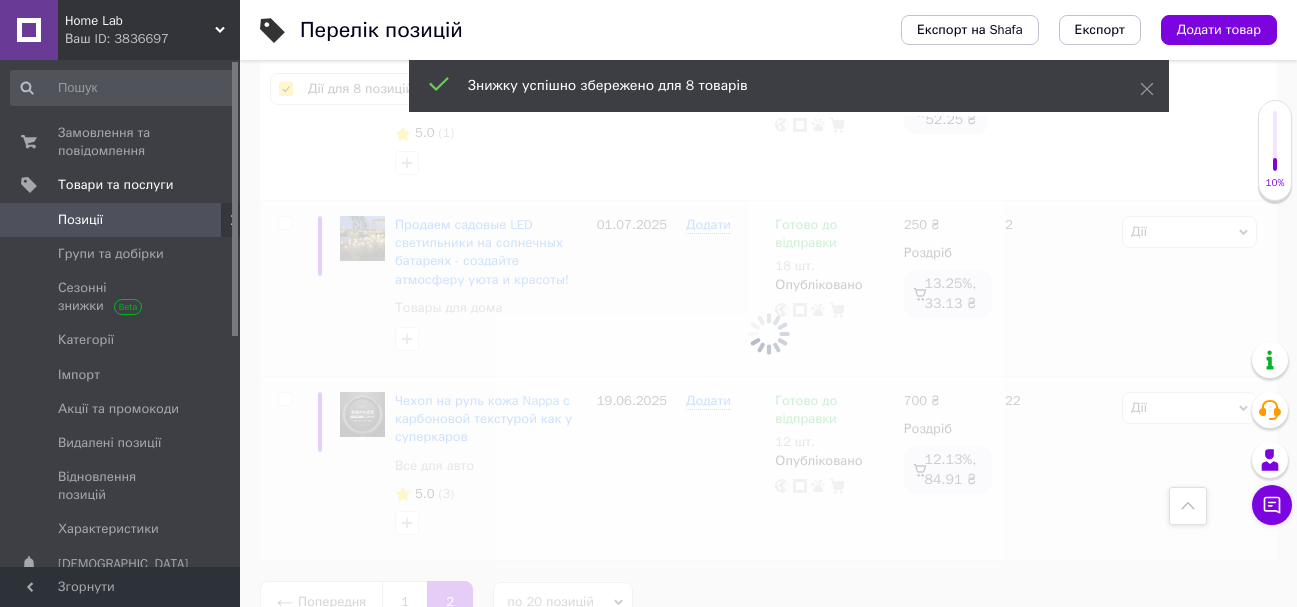 checkbox on "false" 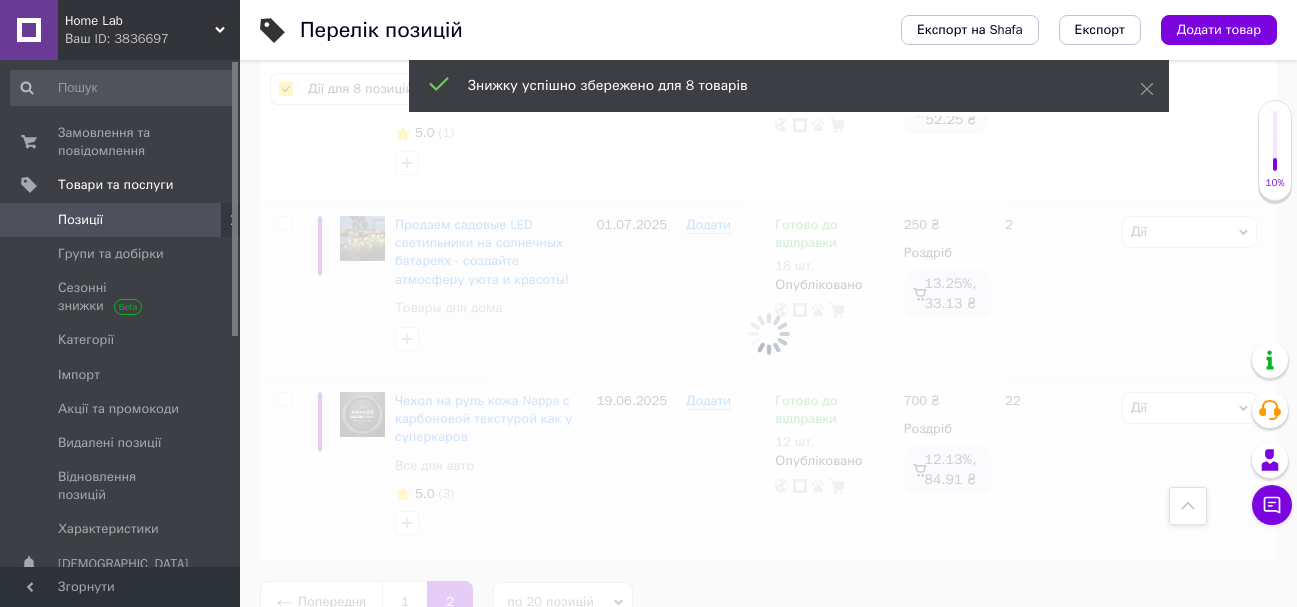 checkbox on "false" 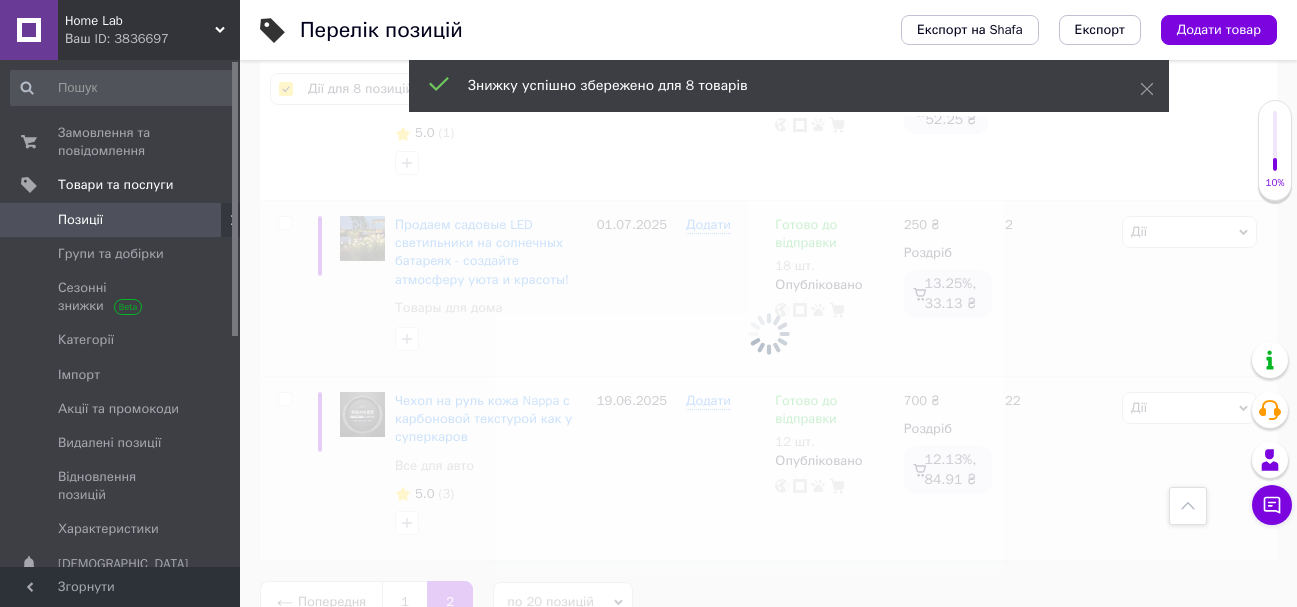 checkbox on "false" 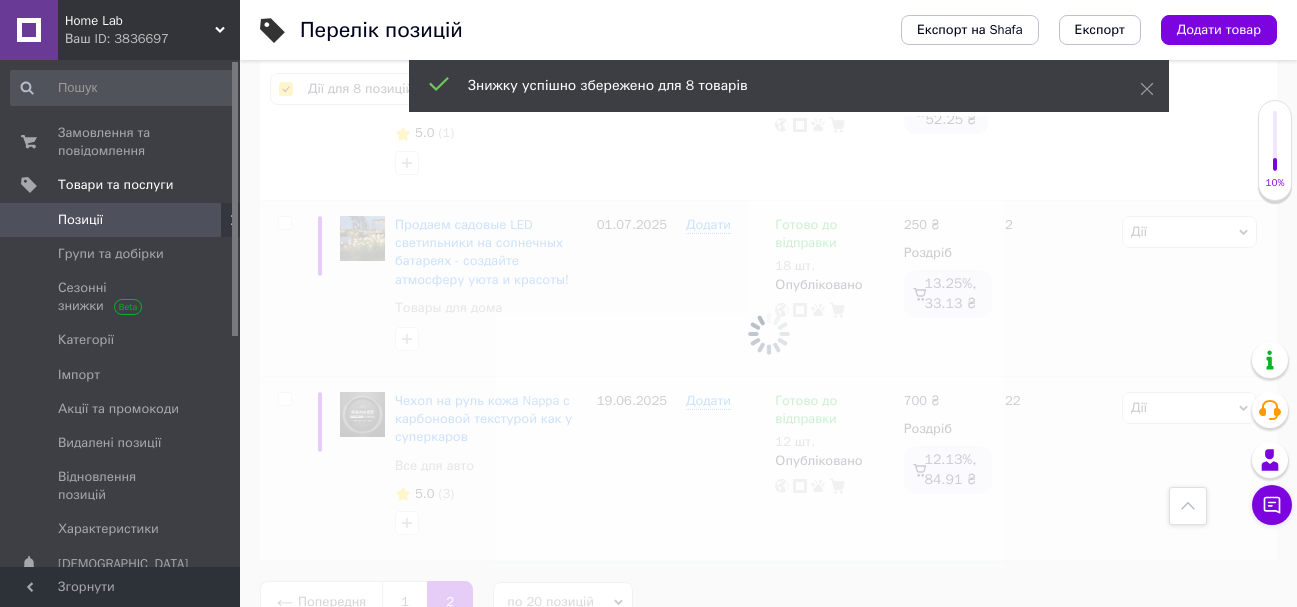checkbox on "false" 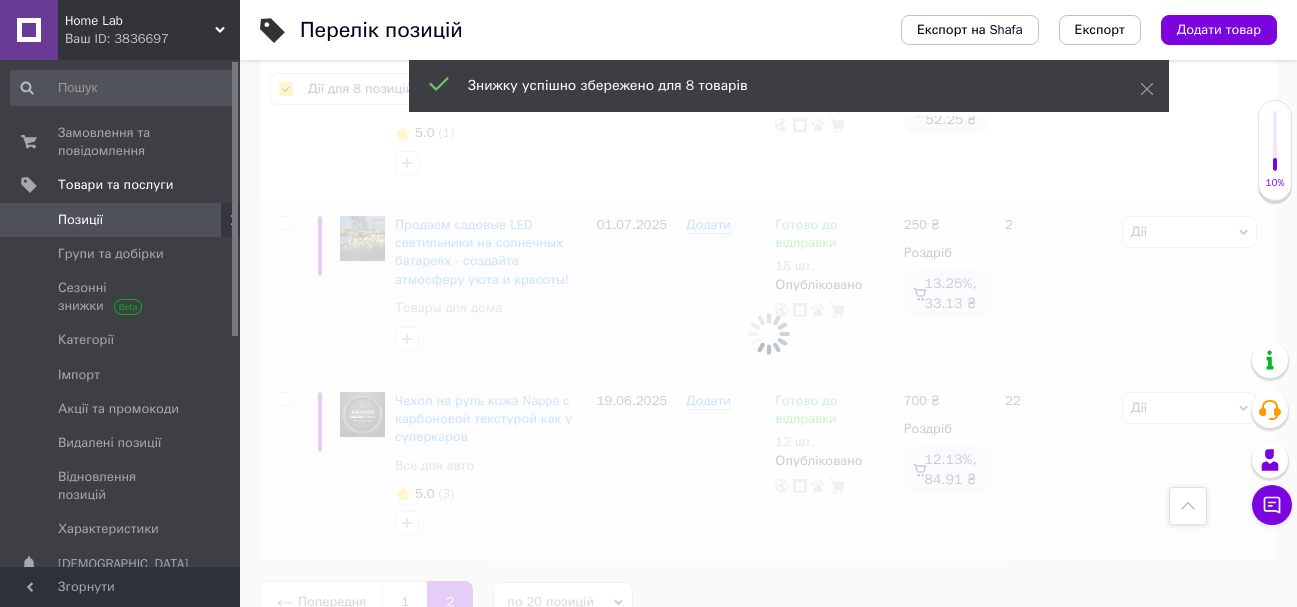 checkbox on "false" 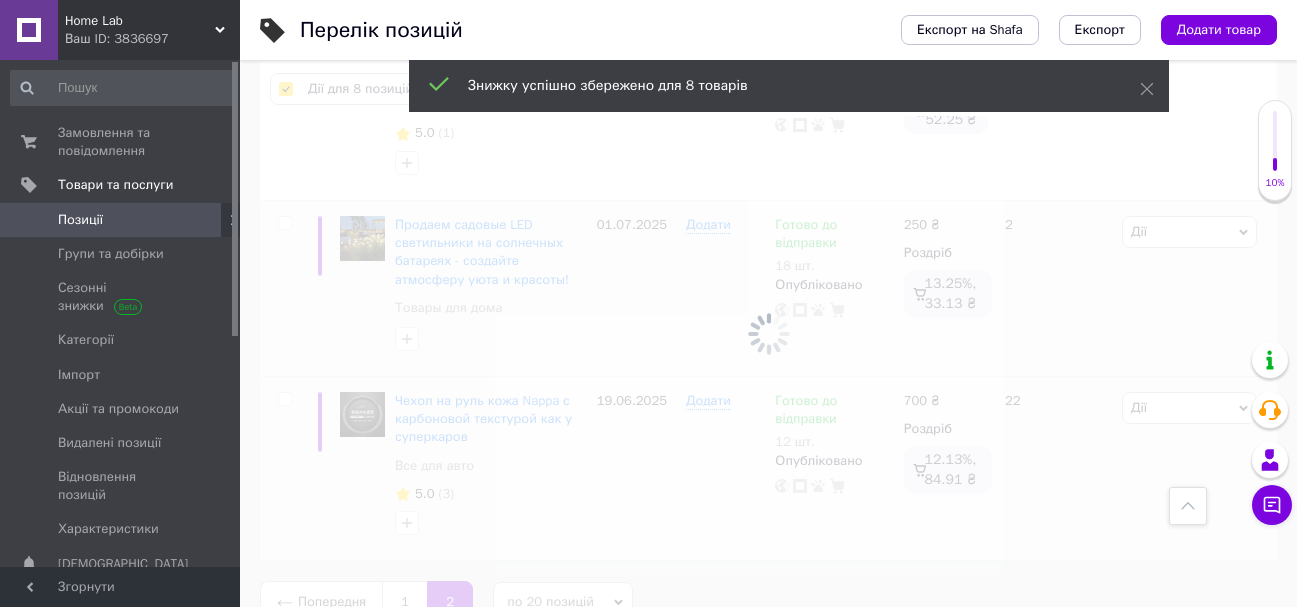 checkbox on "false" 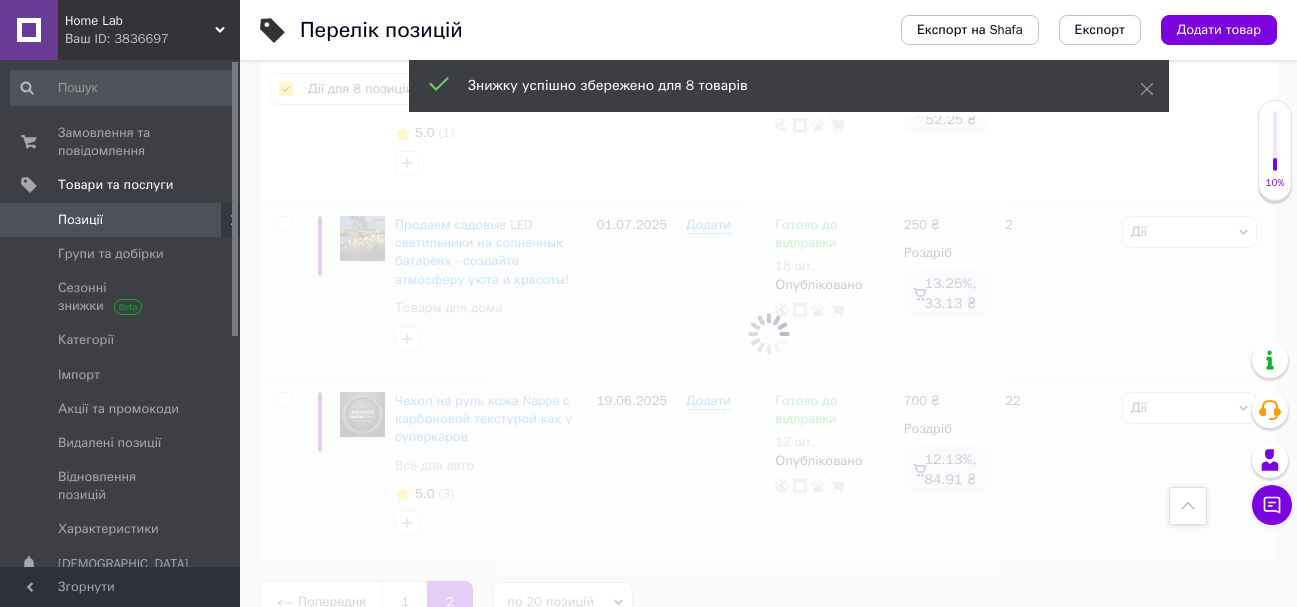 checkbox on "false" 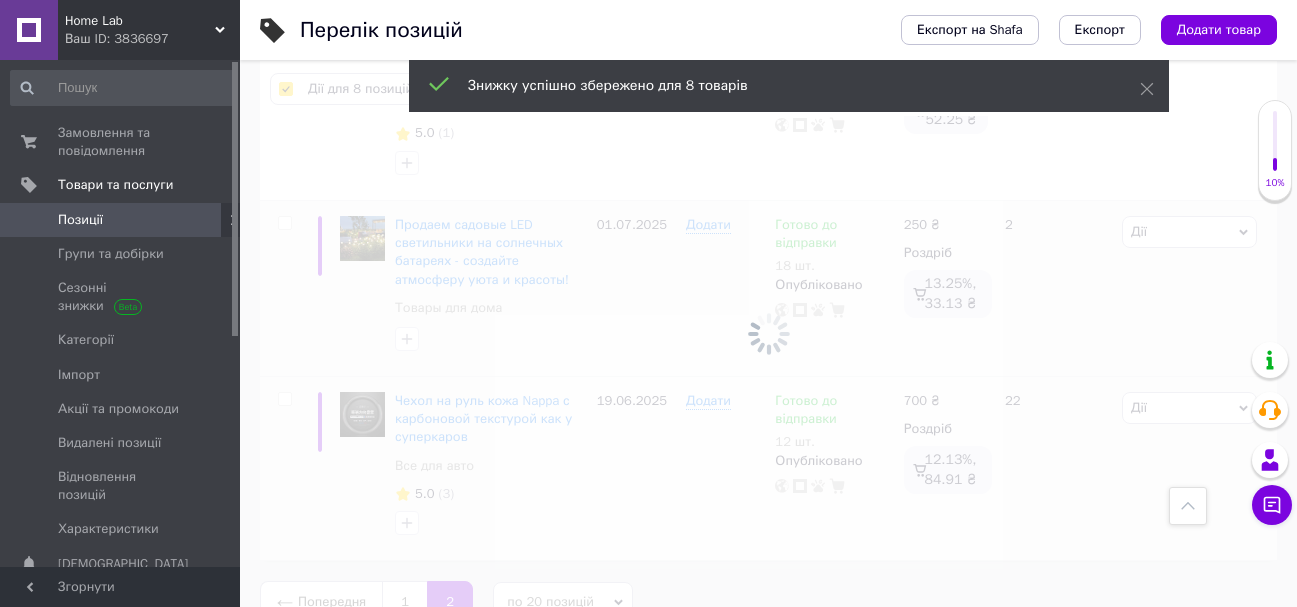 checkbox on "false" 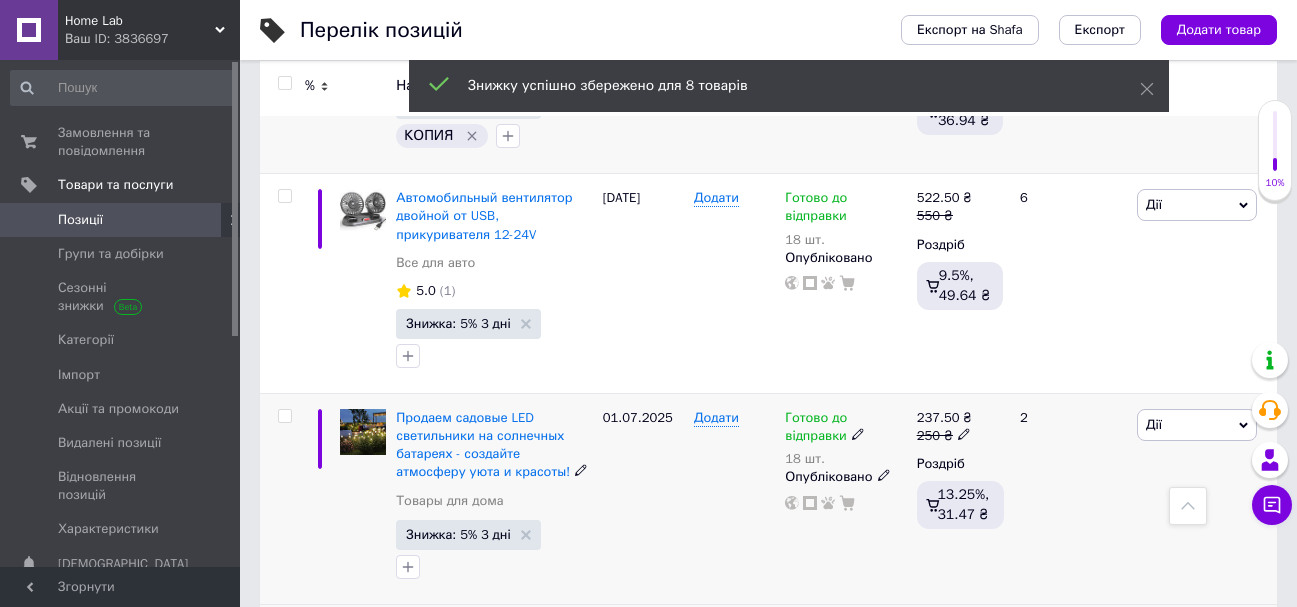 scroll, scrollTop: 1511, scrollLeft: 0, axis: vertical 